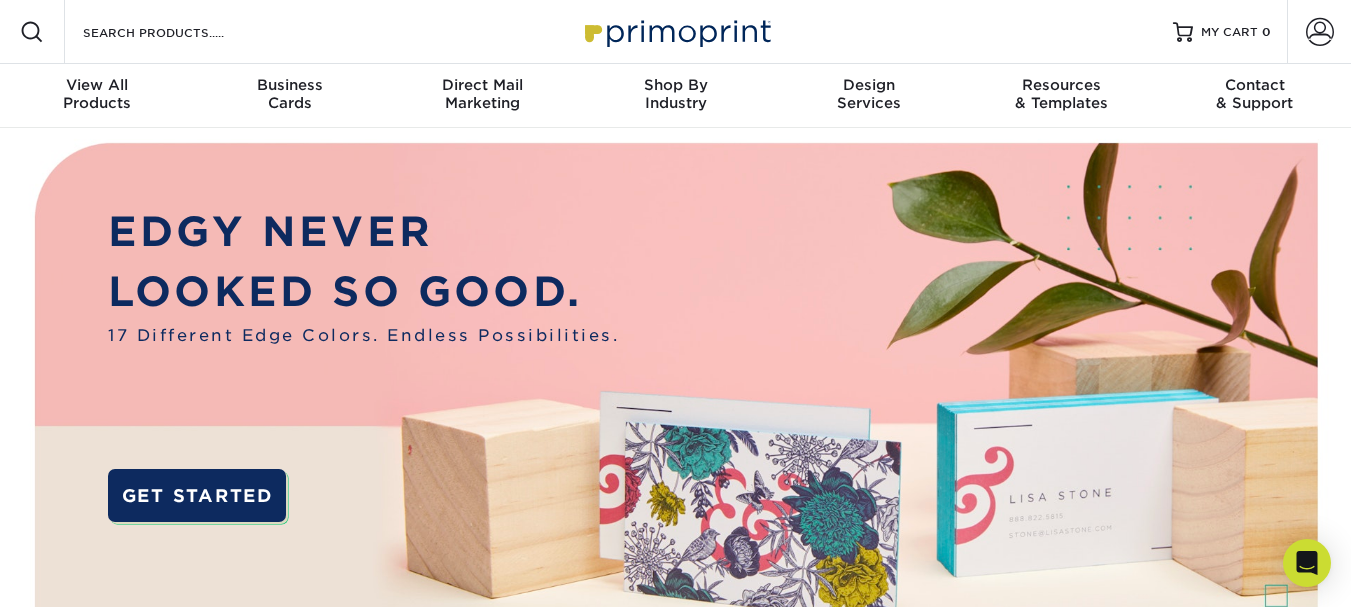 scroll, scrollTop: 0, scrollLeft: 0, axis: both 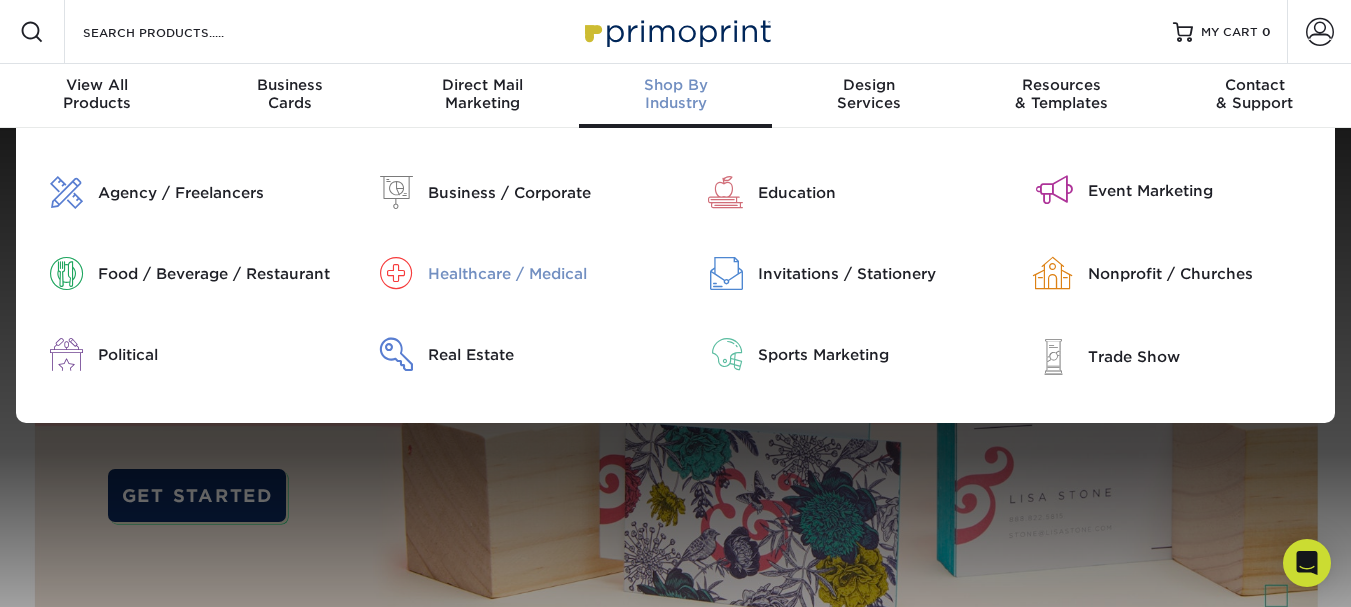 click on "Healthcare / Medical" at bounding box center [544, 274] 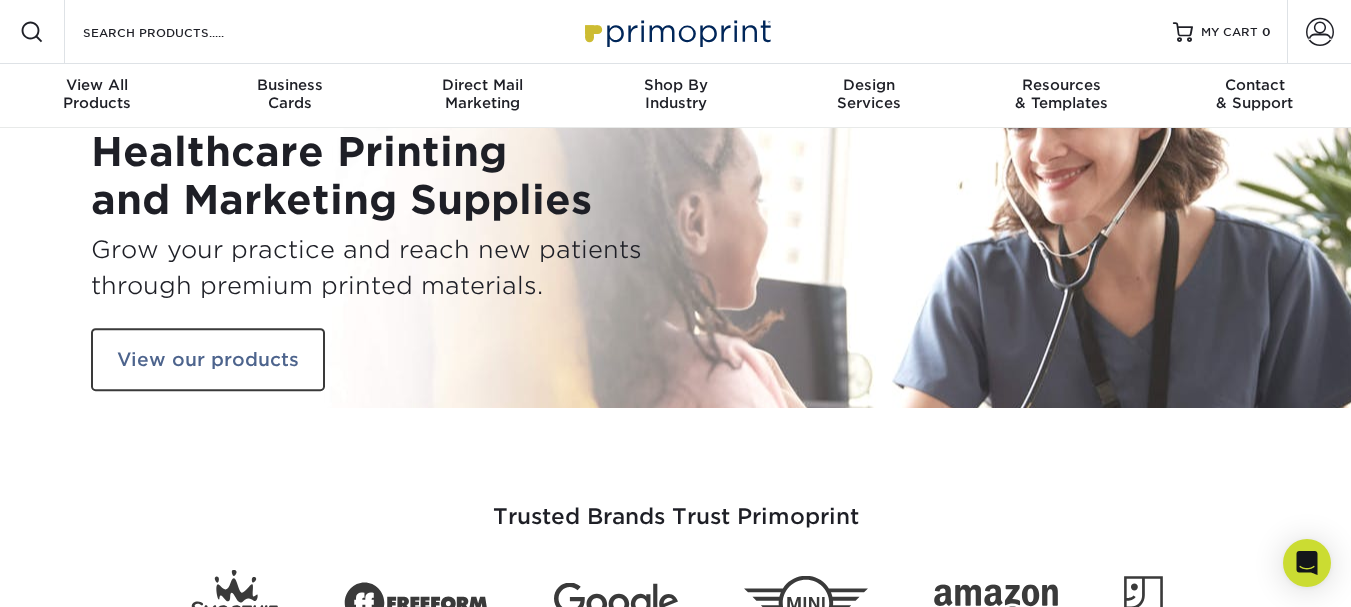 scroll, scrollTop: 0, scrollLeft: 0, axis: both 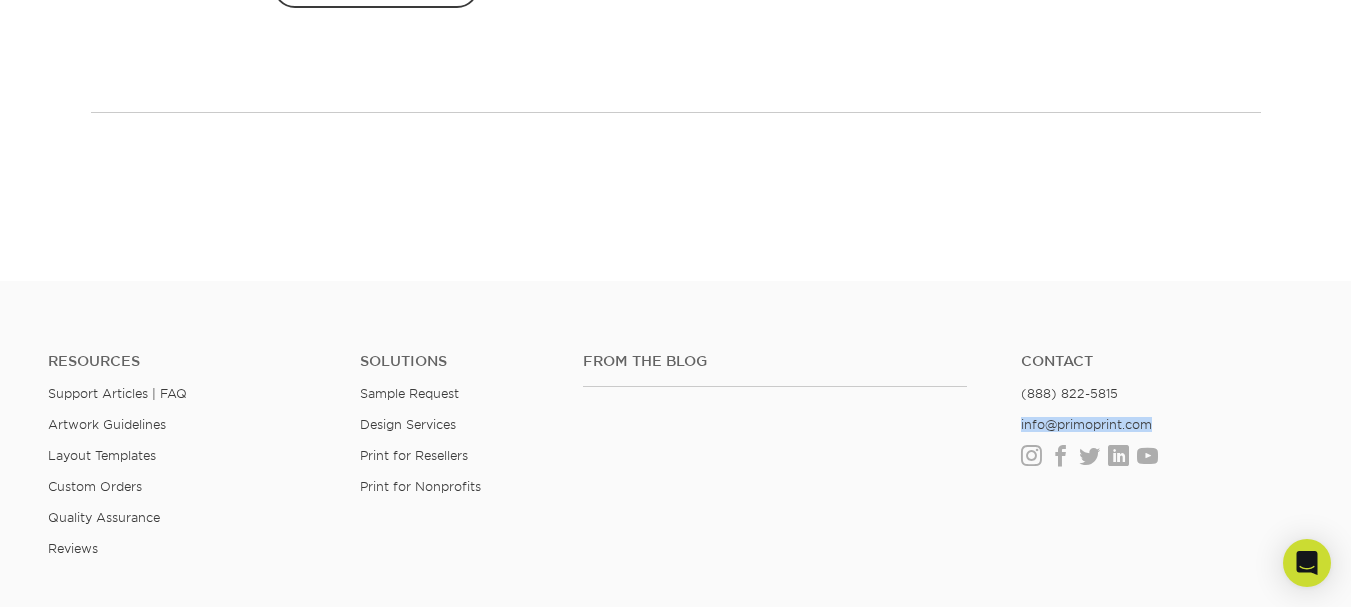 drag, startPoint x: 1170, startPoint y: 401, endPoint x: 1005, endPoint y: 402, distance: 165.00304 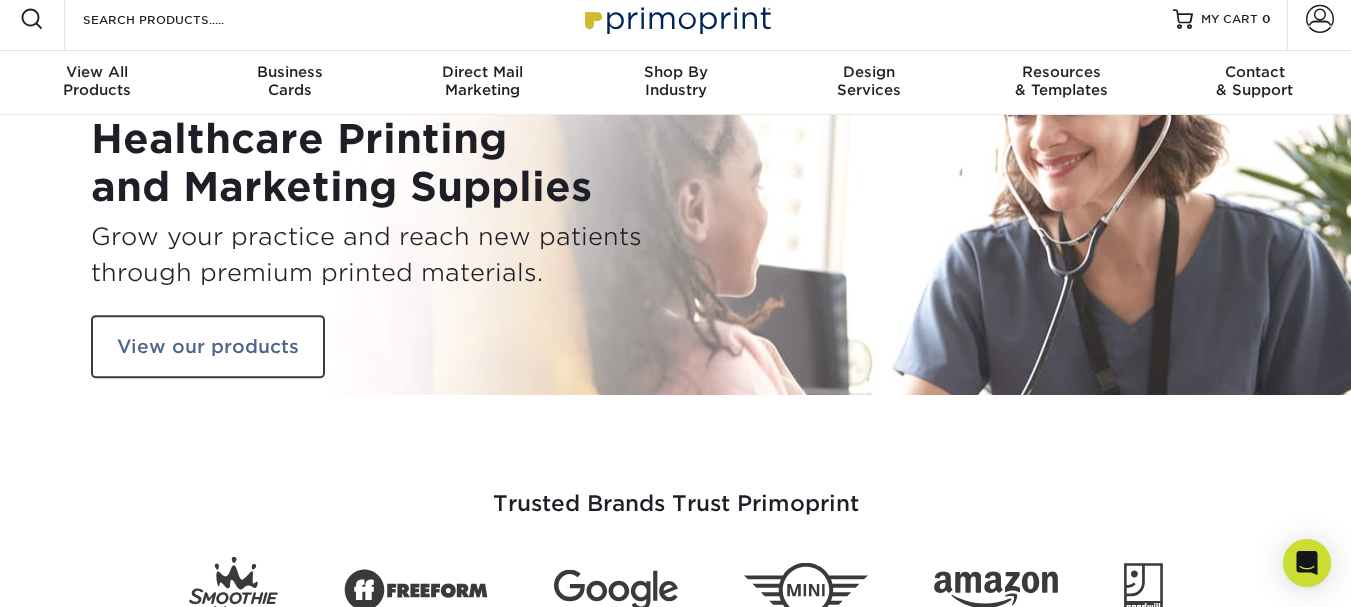 scroll, scrollTop: 0, scrollLeft: 0, axis: both 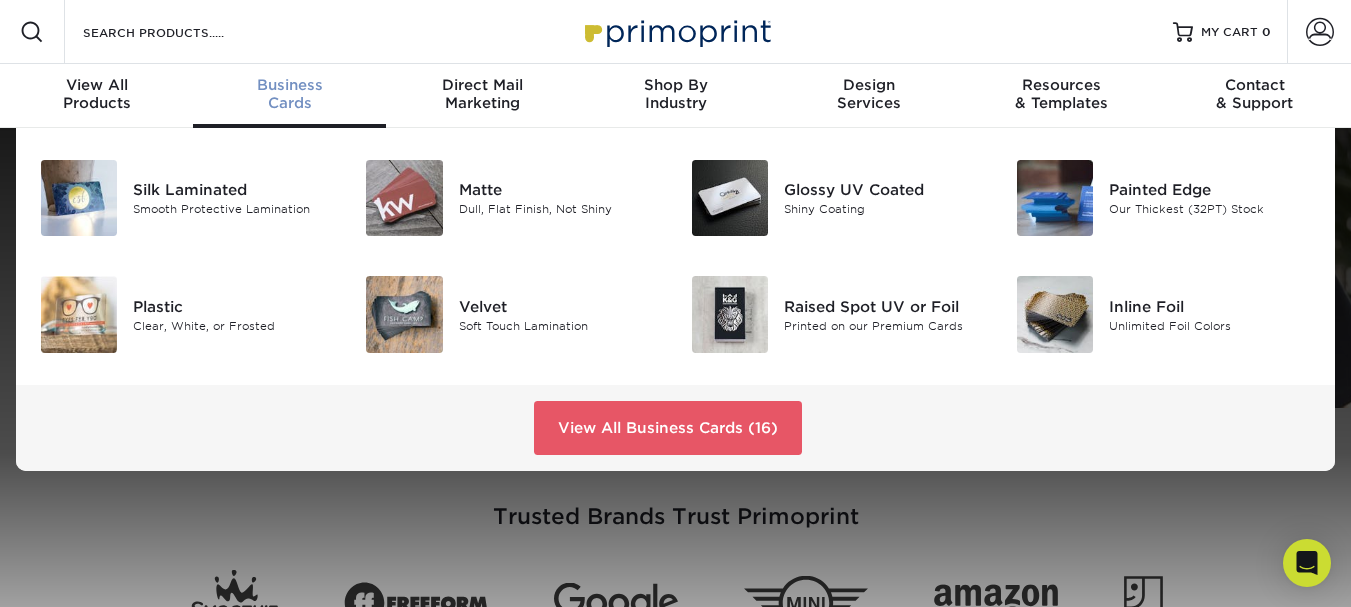 click on "Business" at bounding box center (289, 85) 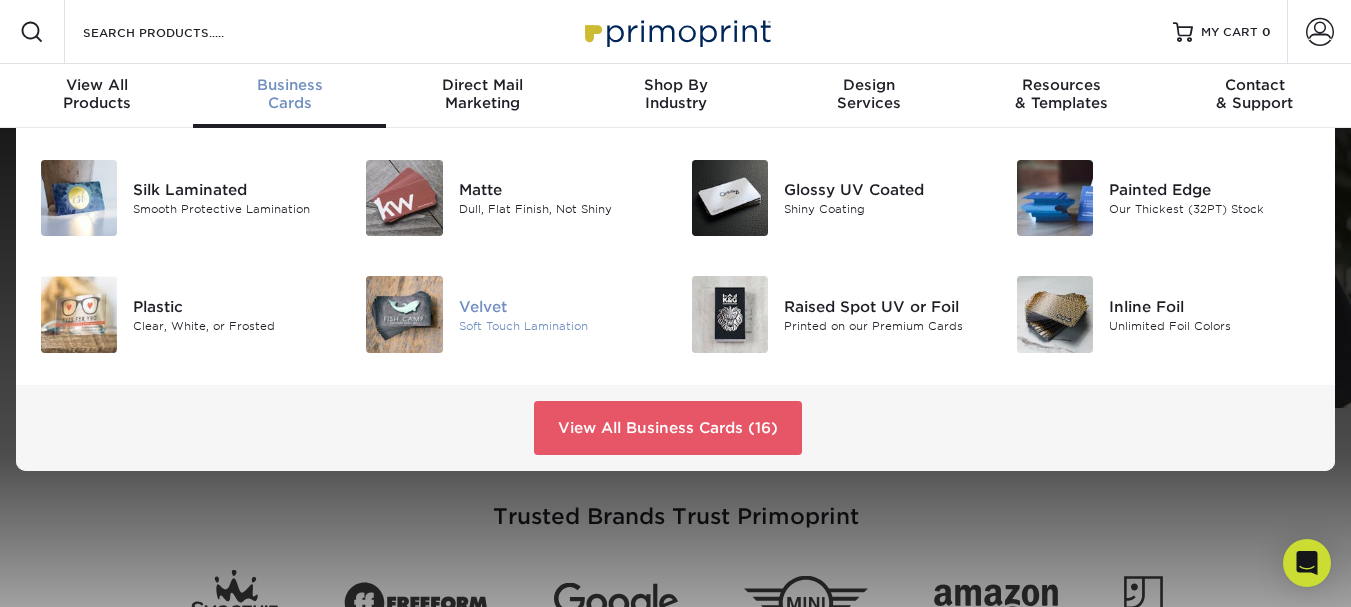 click on "Velvet" at bounding box center [560, 306] 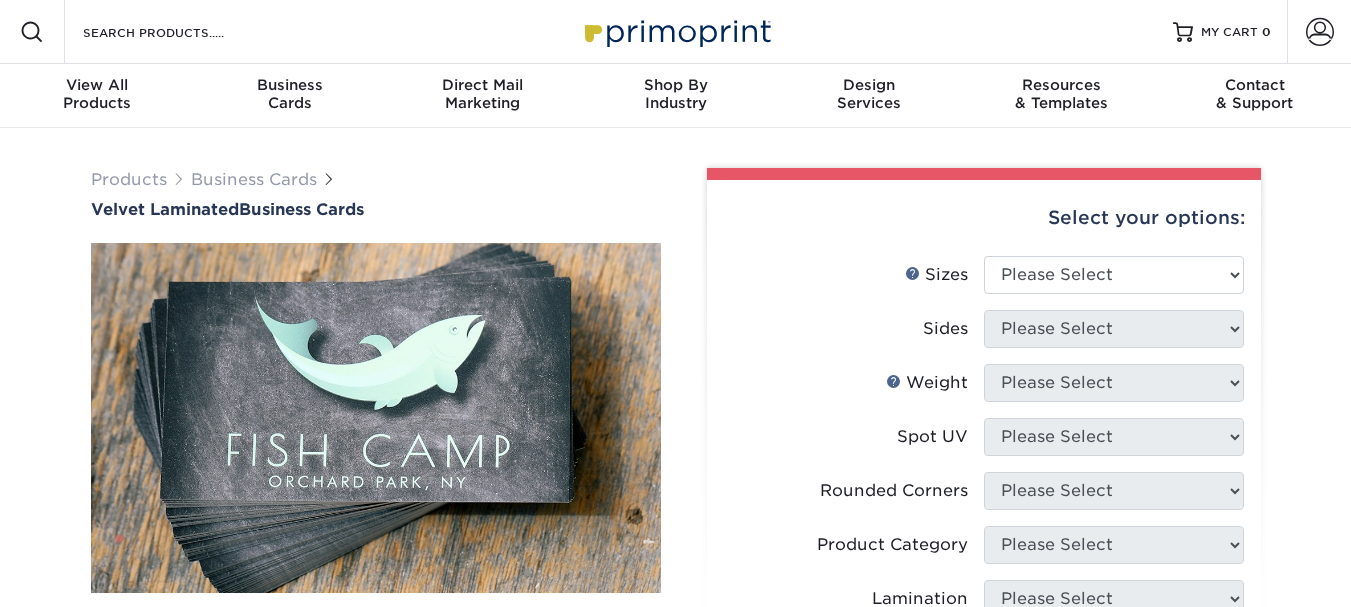 scroll, scrollTop: 0, scrollLeft: 0, axis: both 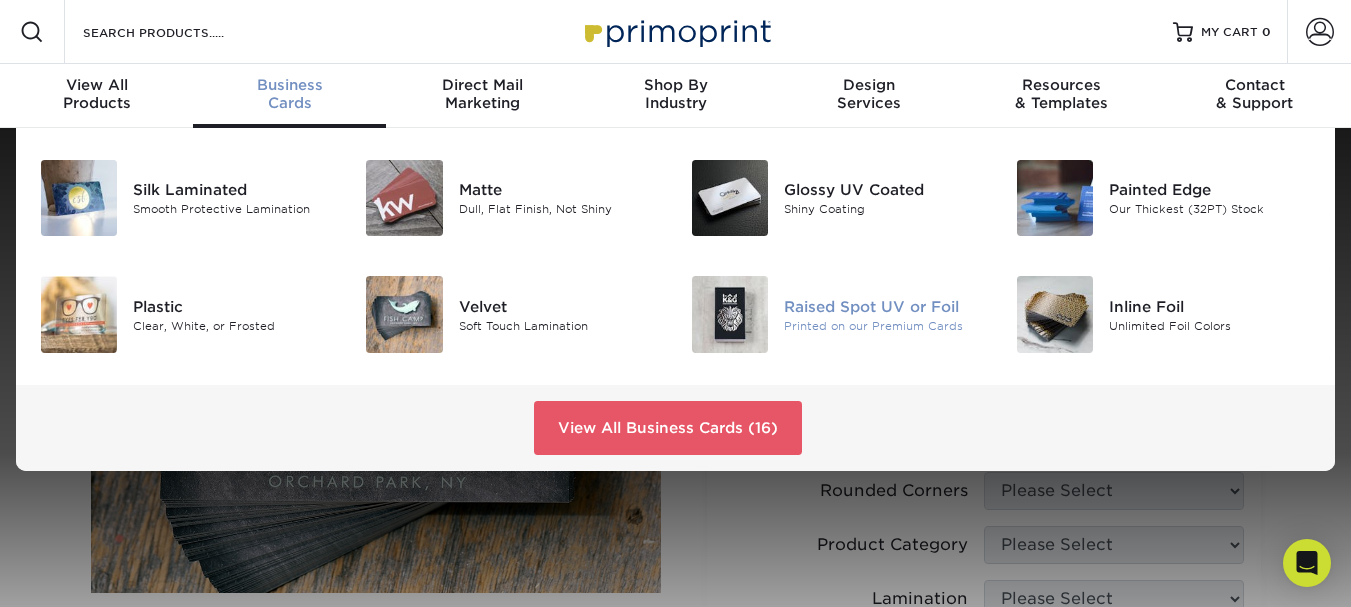 click on "Raised Spot UV or Foil" at bounding box center [885, 306] 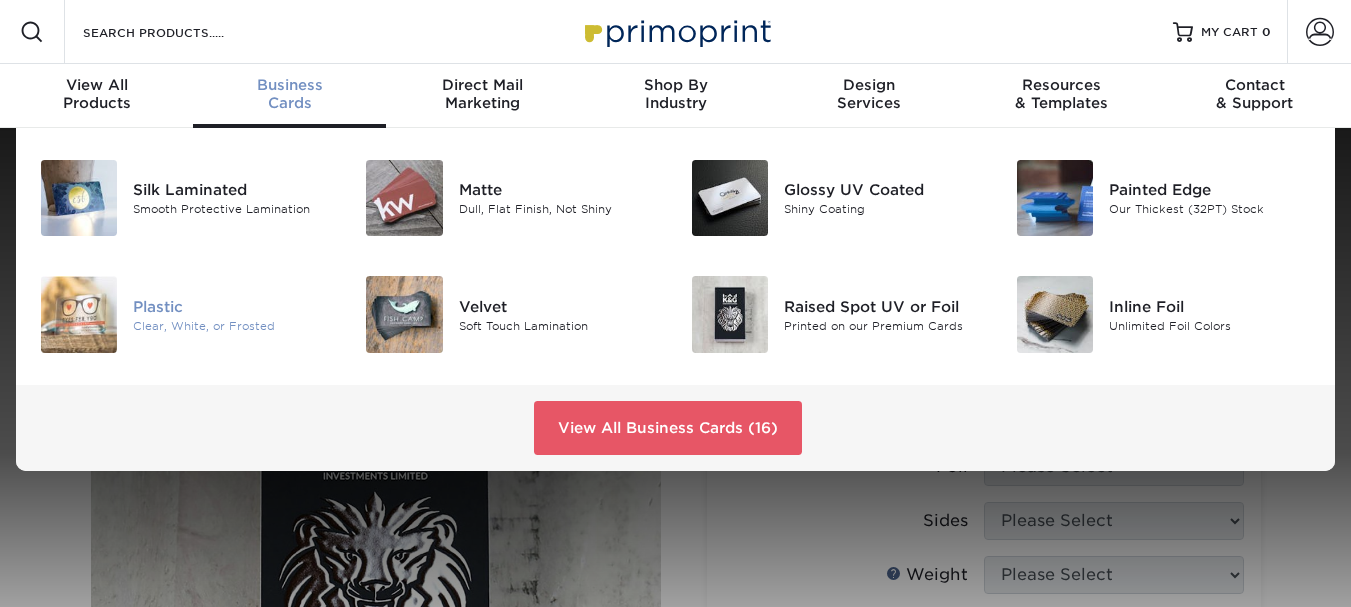 scroll, scrollTop: 0, scrollLeft: 0, axis: both 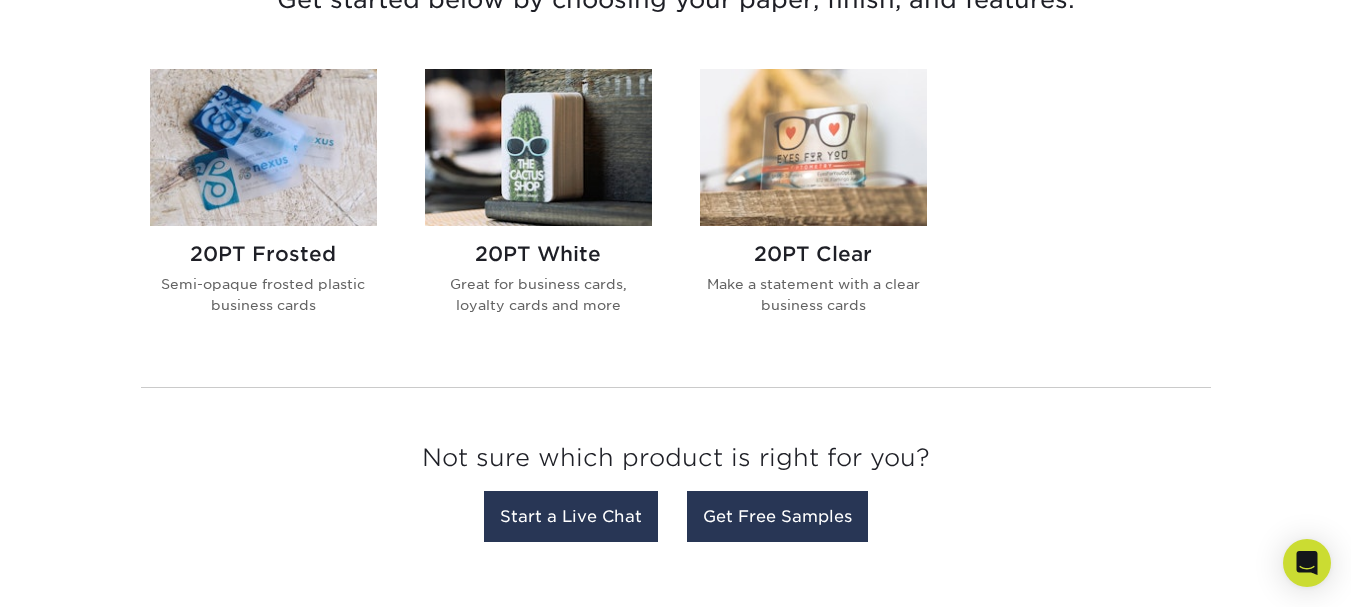 click on "20PT Clear" at bounding box center (813, 254) 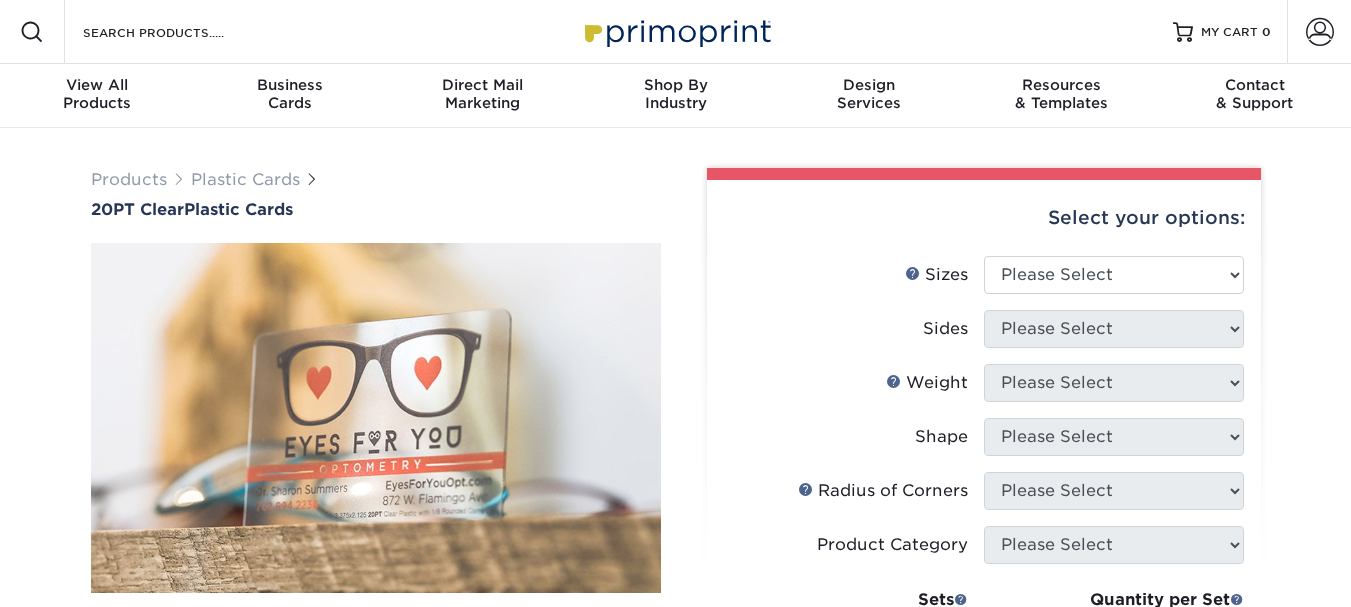 scroll, scrollTop: 0, scrollLeft: 0, axis: both 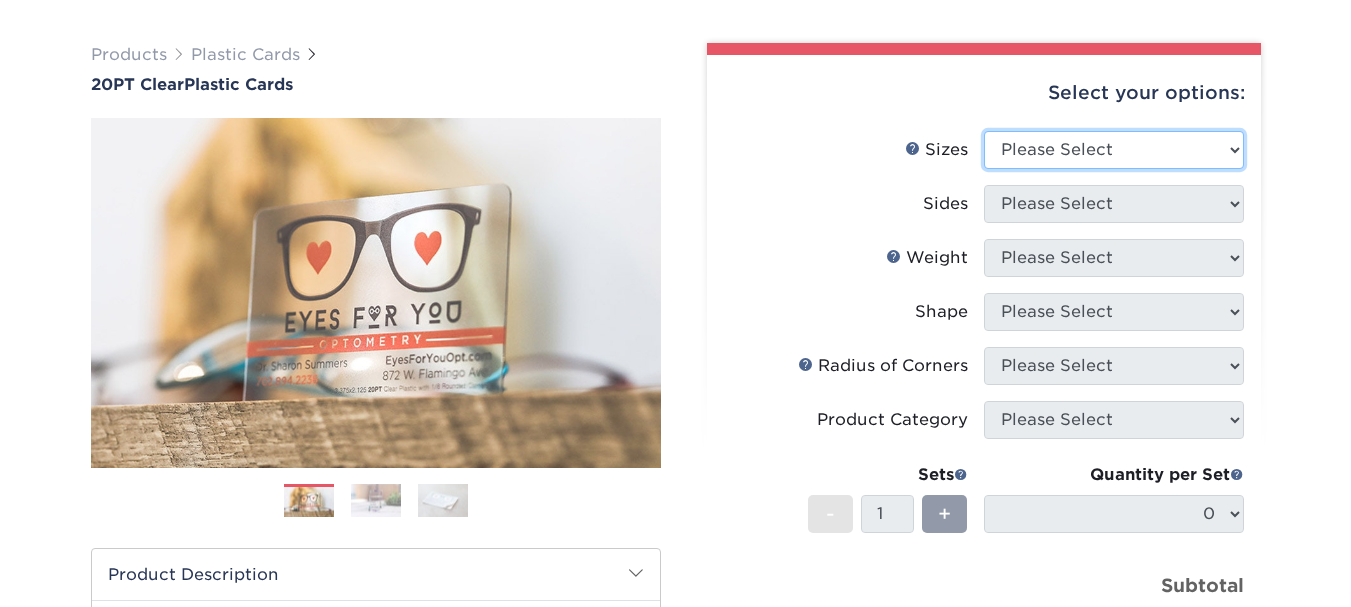 click on "Please Select
2" x 3.5"
2.12" x 3.375"
2.5" x 2.5"" at bounding box center [1114, 150] 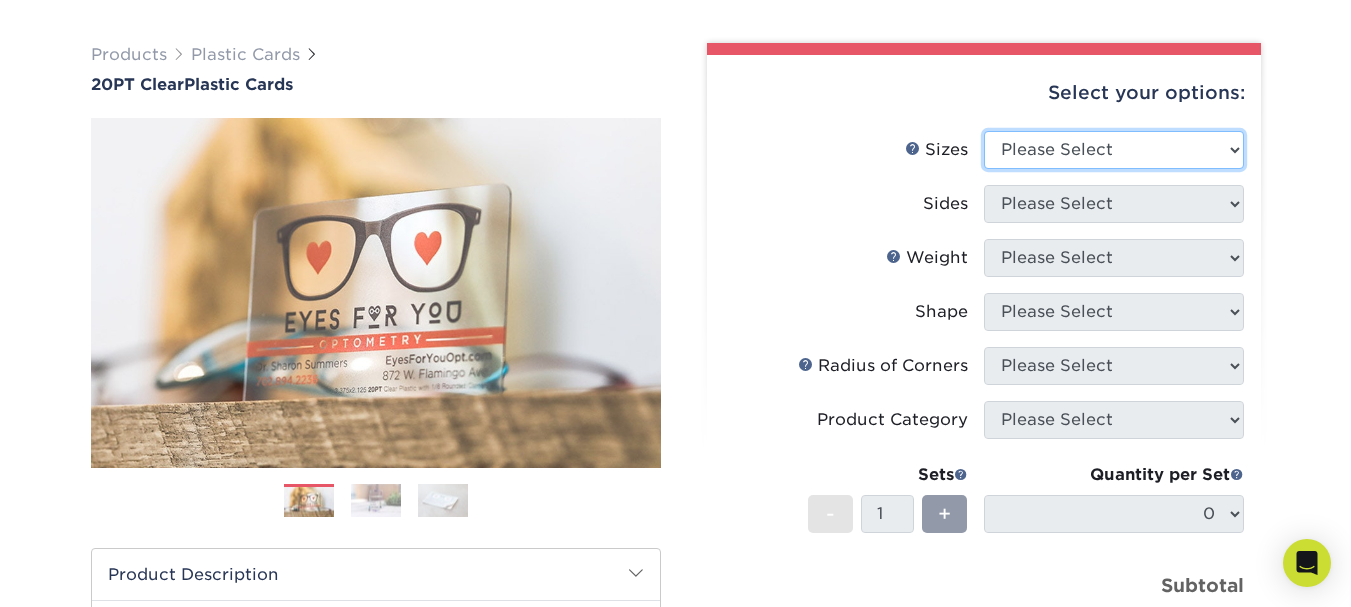select on "2.50x2.50" 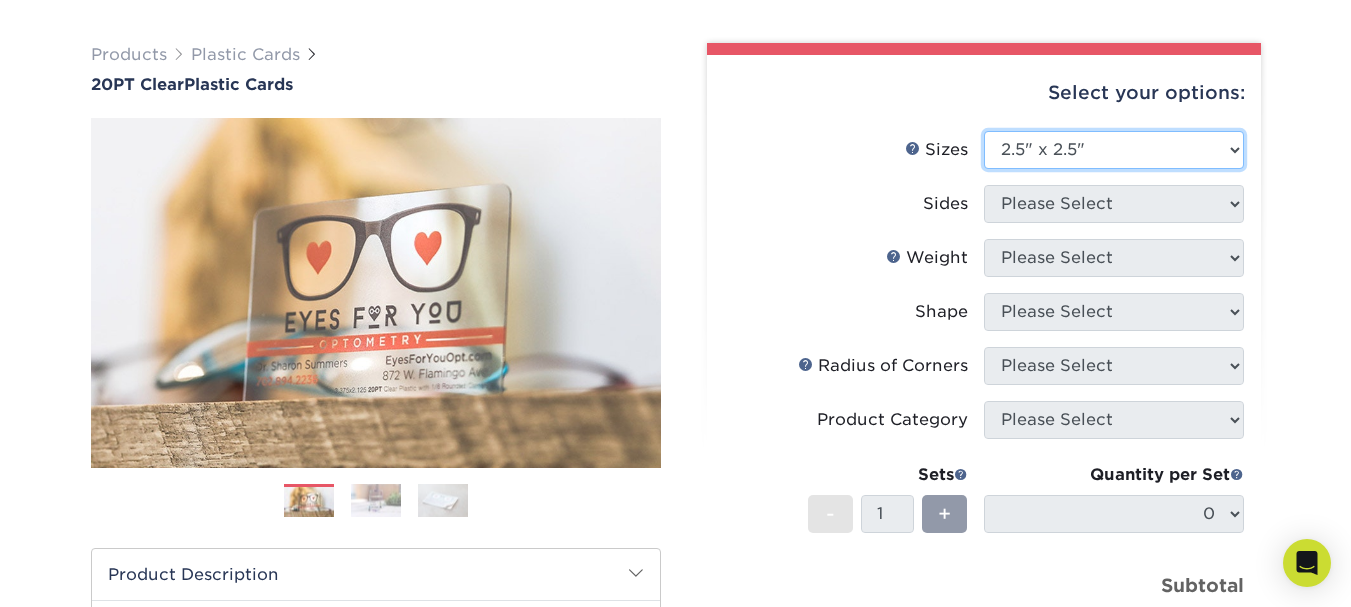 click on "Please Select
2" x 3.5"
2.12" x 3.375"
2.5" x 2.5"" at bounding box center [1114, 150] 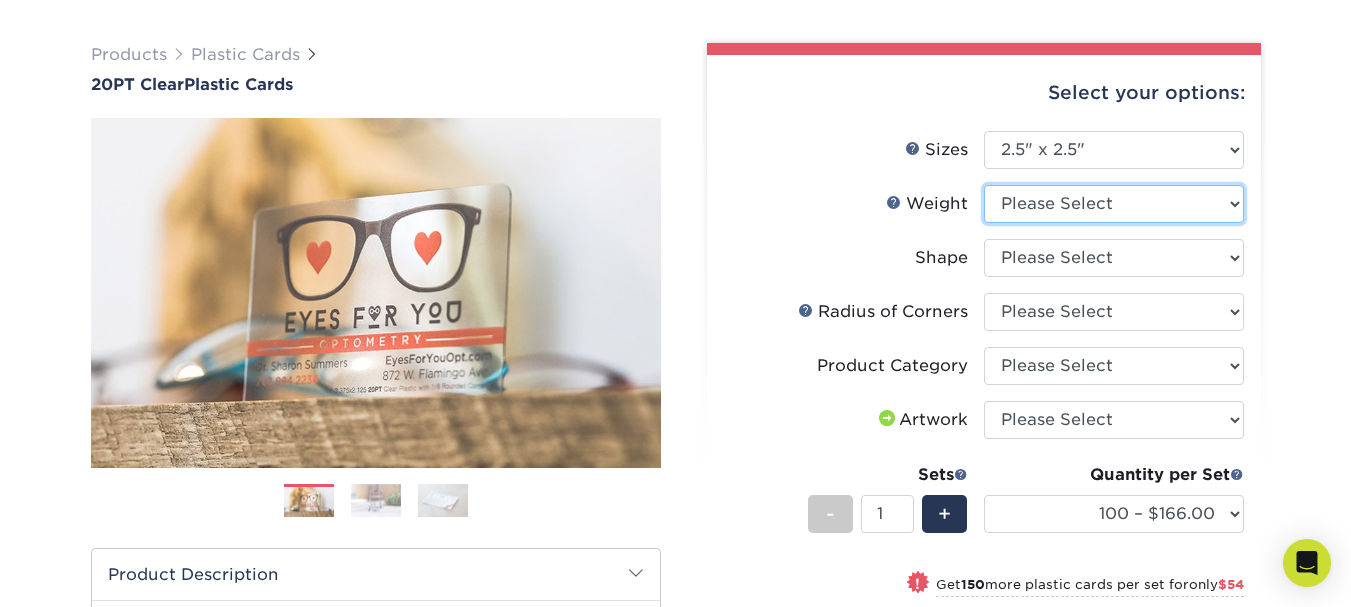 click on "Please Select 20PT Clear Plastic" at bounding box center [1114, 204] 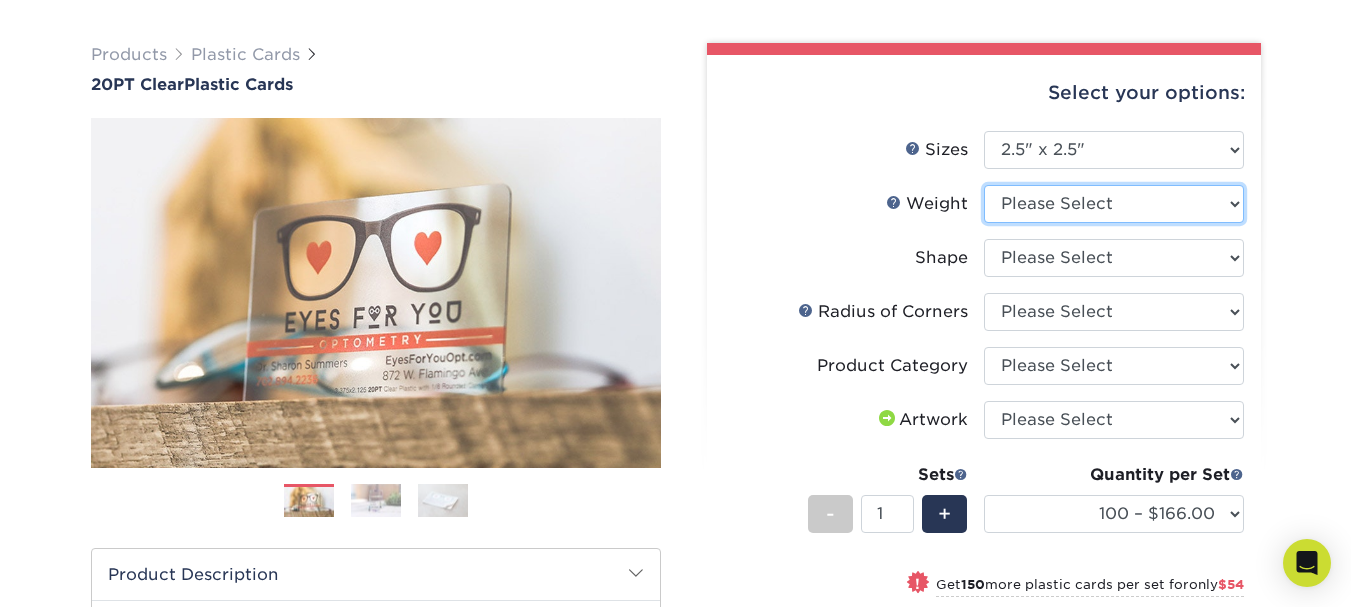 select on "20PT Clear Plastic" 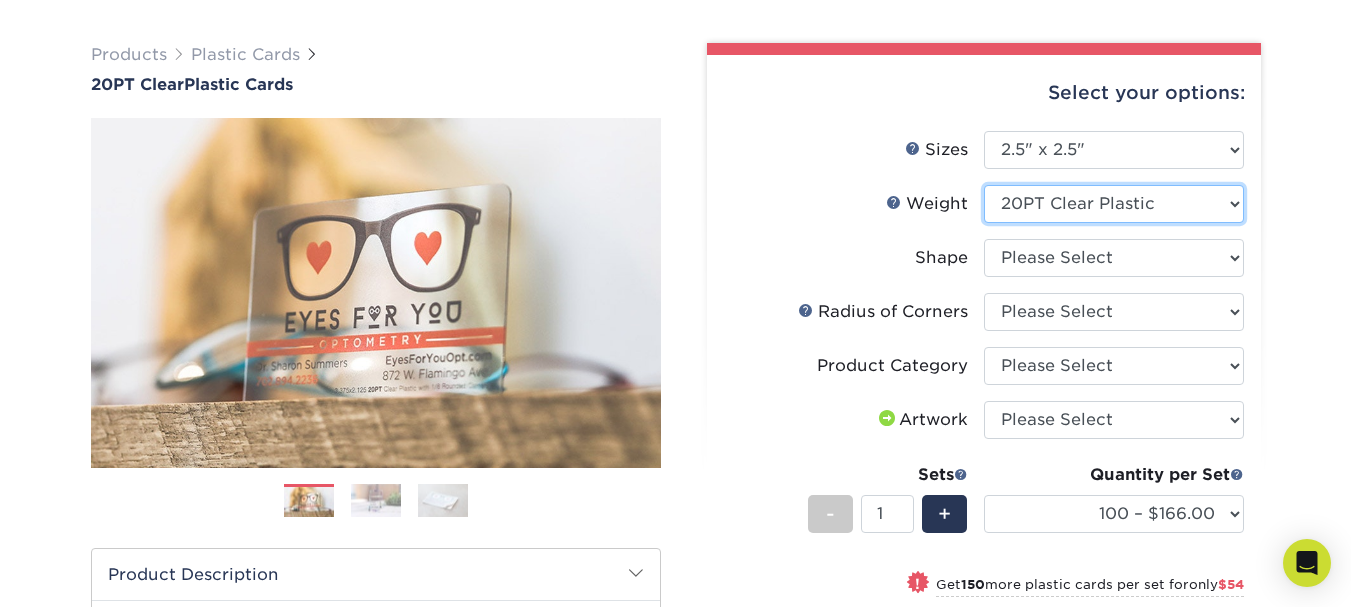 click on "Please Select 20PT Clear Plastic" at bounding box center [1114, 204] 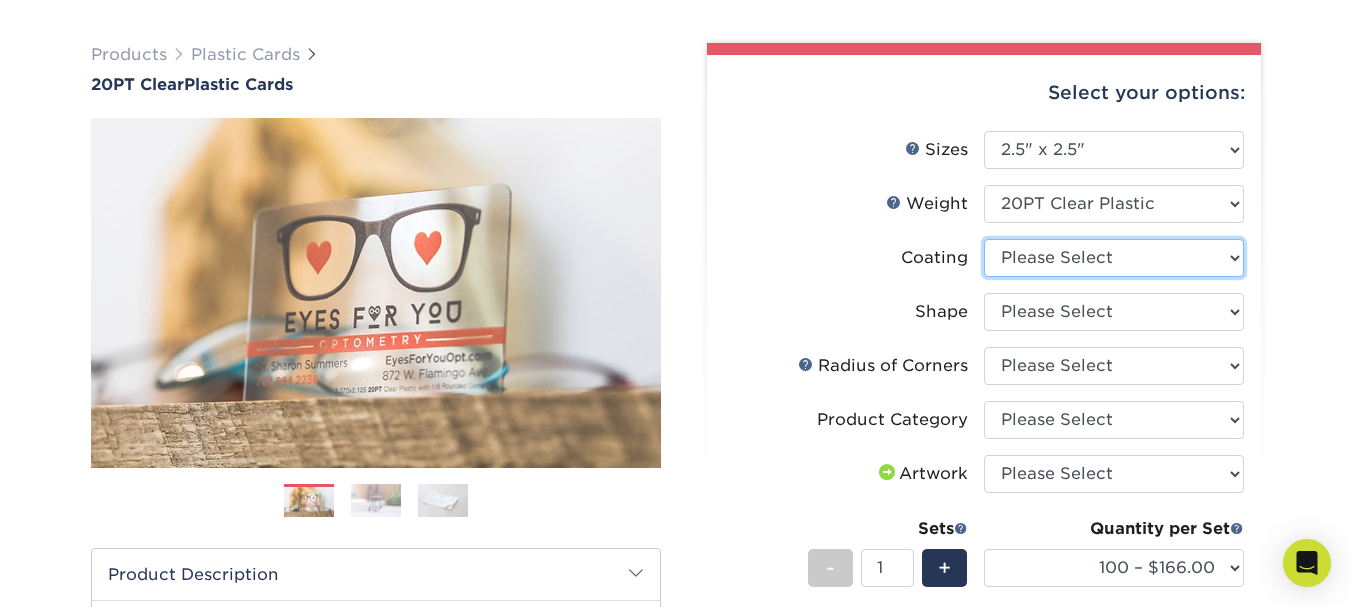 click at bounding box center (1114, 258) 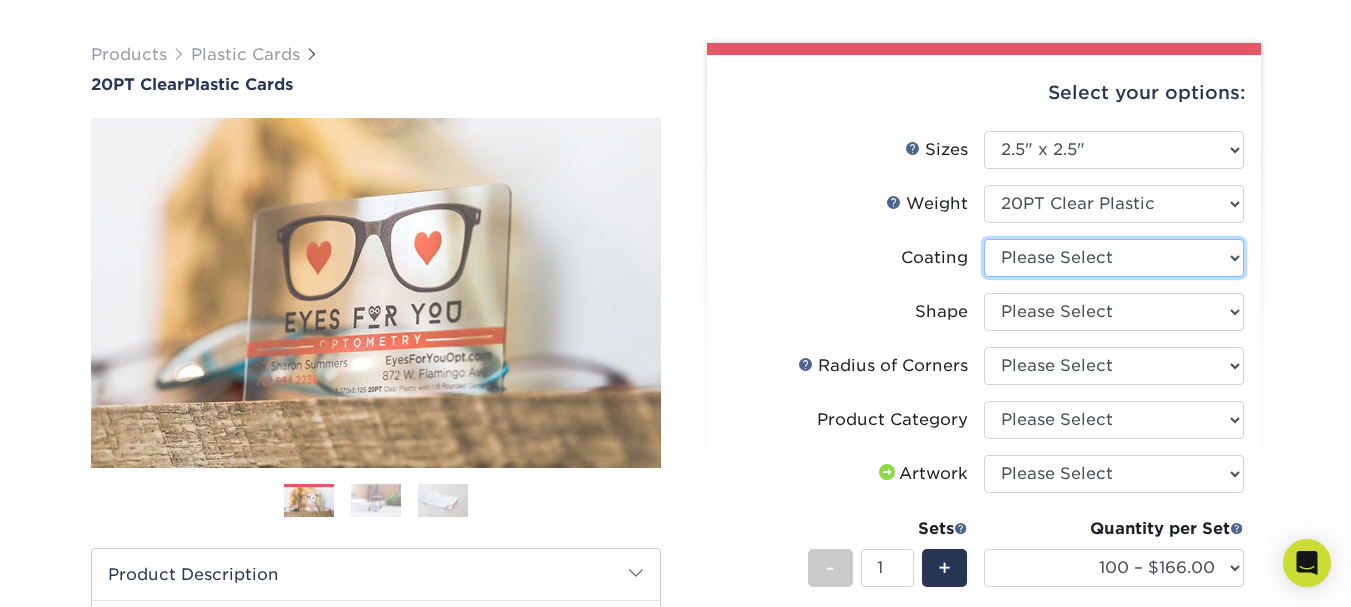 select on "3e7618de-abca-4bda-9f97-8b9129e913d8" 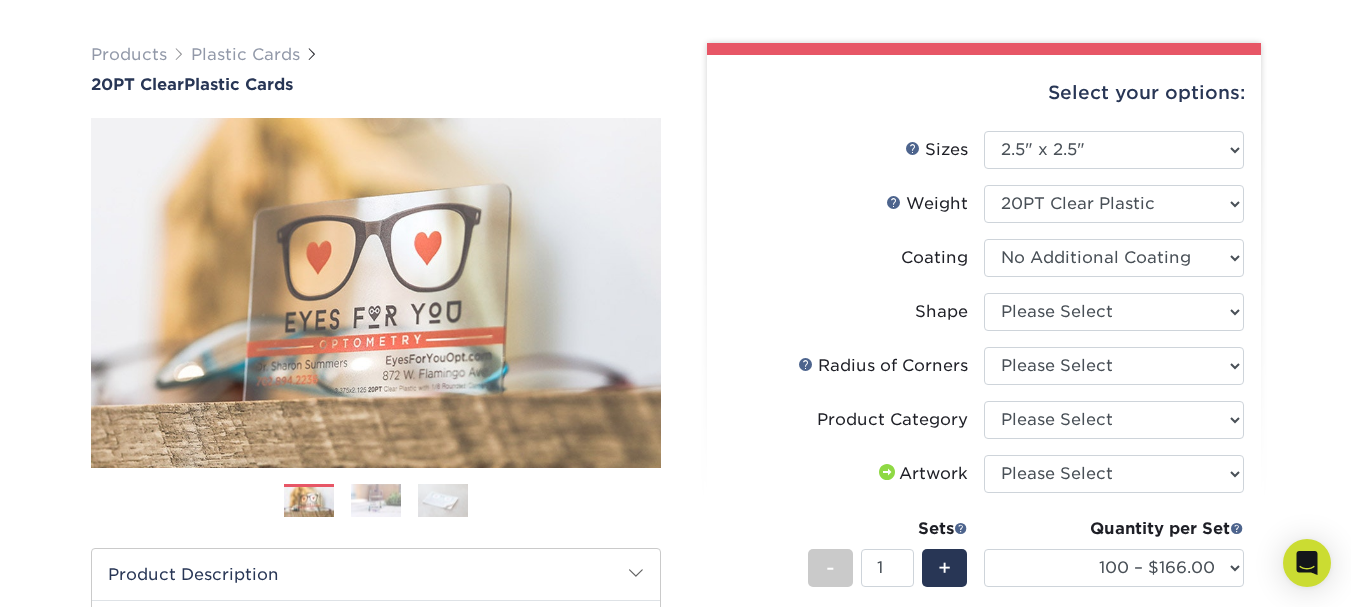 click at bounding box center (1114, 258) 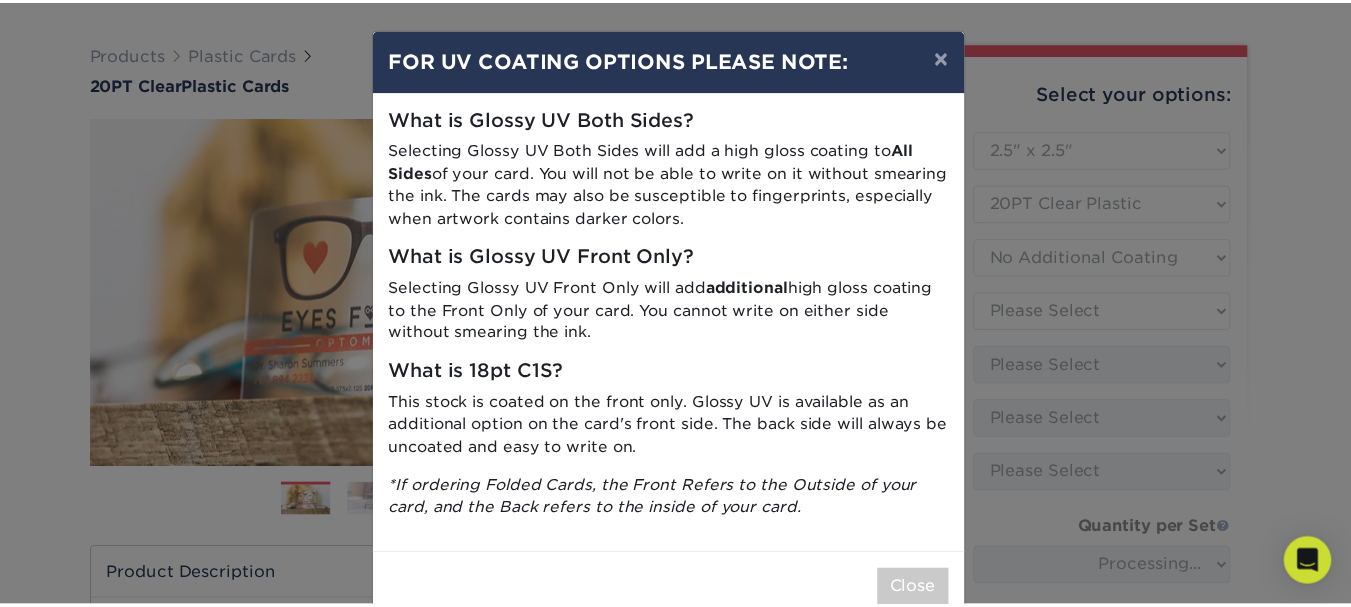 scroll, scrollTop: 47, scrollLeft: 0, axis: vertical 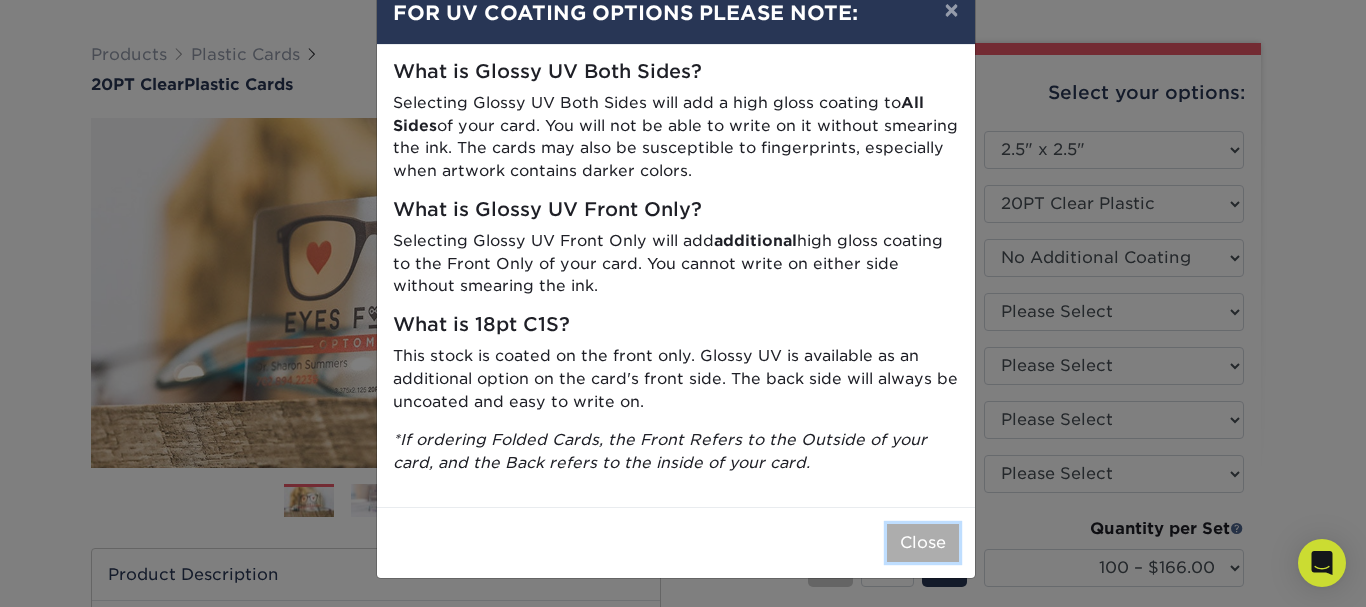 click on "Close" at bounding box center (923, 543) 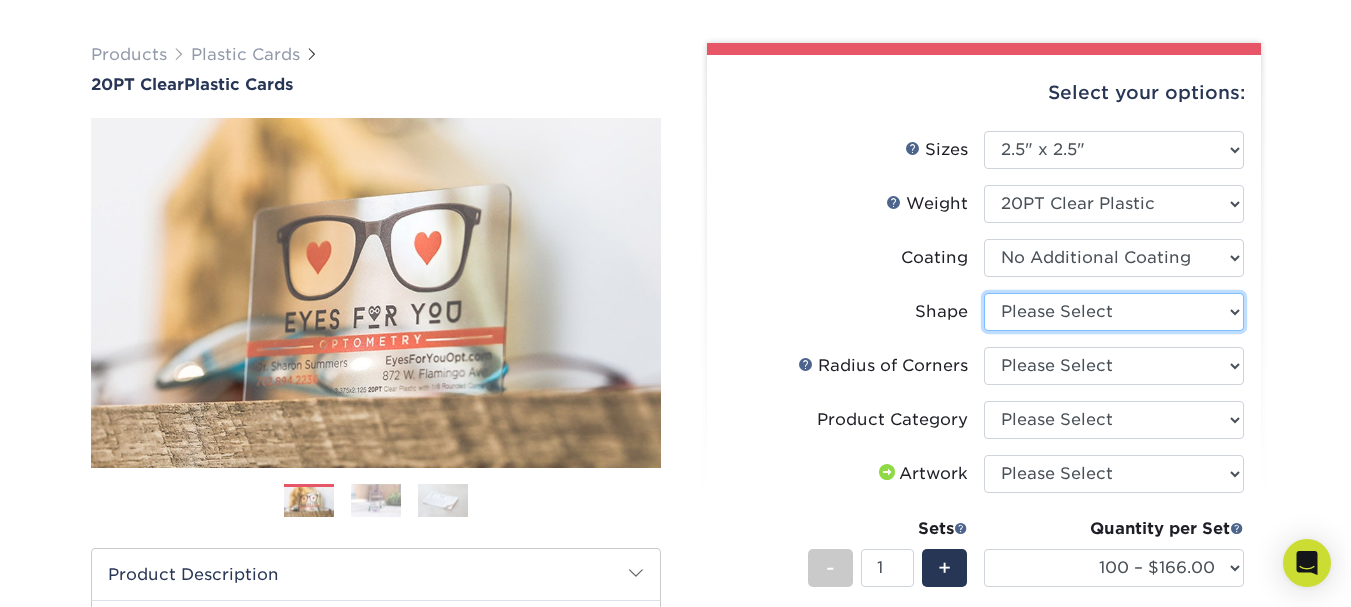 click on "Please Select Standard" at bounding box center [1114, 312] 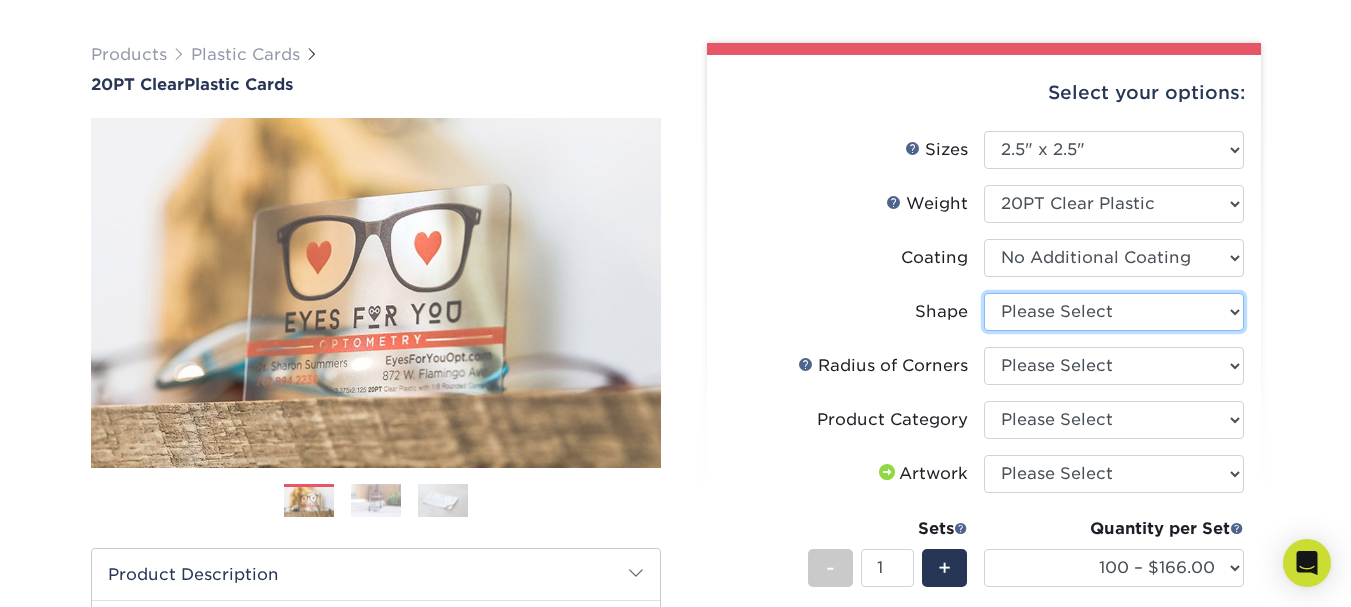 select on "standard" 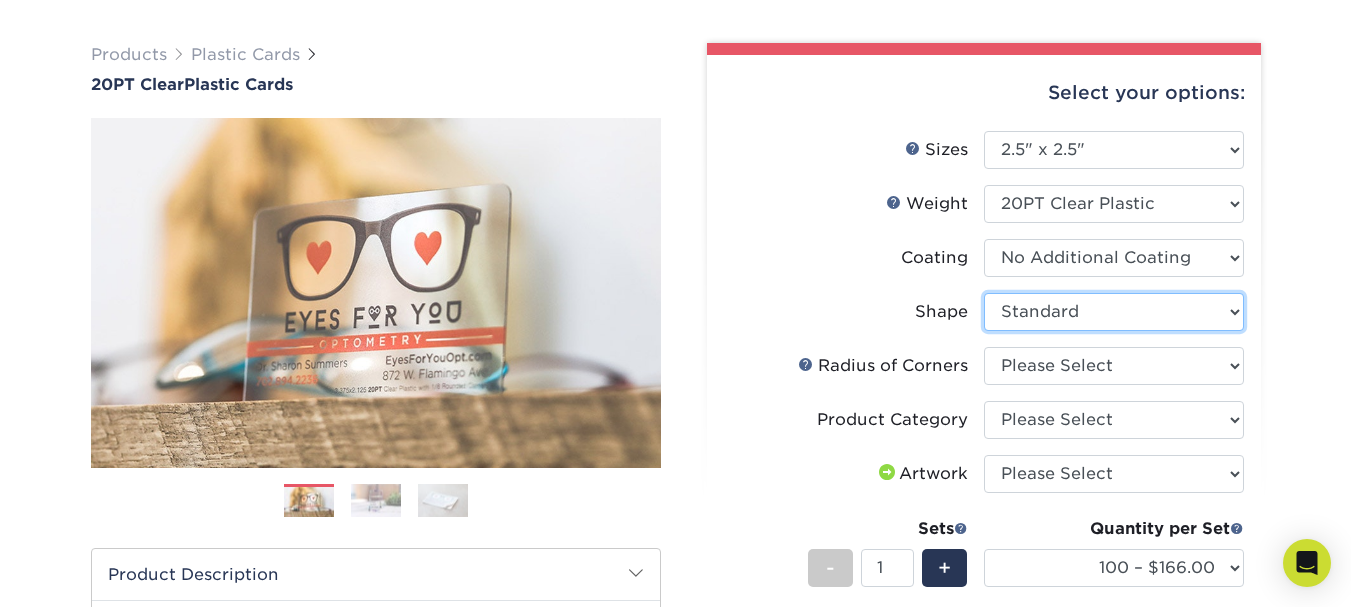 click on "Please Select Standard" at bounding box center (1114, 312) 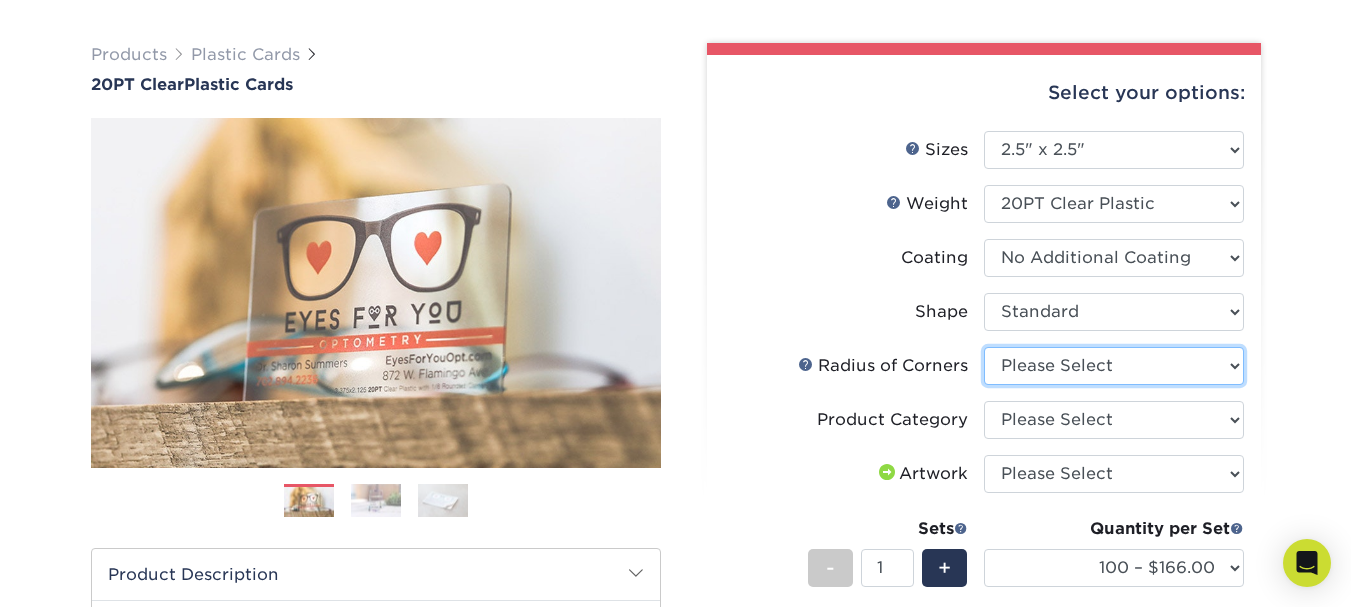 click on "Please Select Rounded 1/8" Rounded 1/4"" at bounding box center [1114, 366] 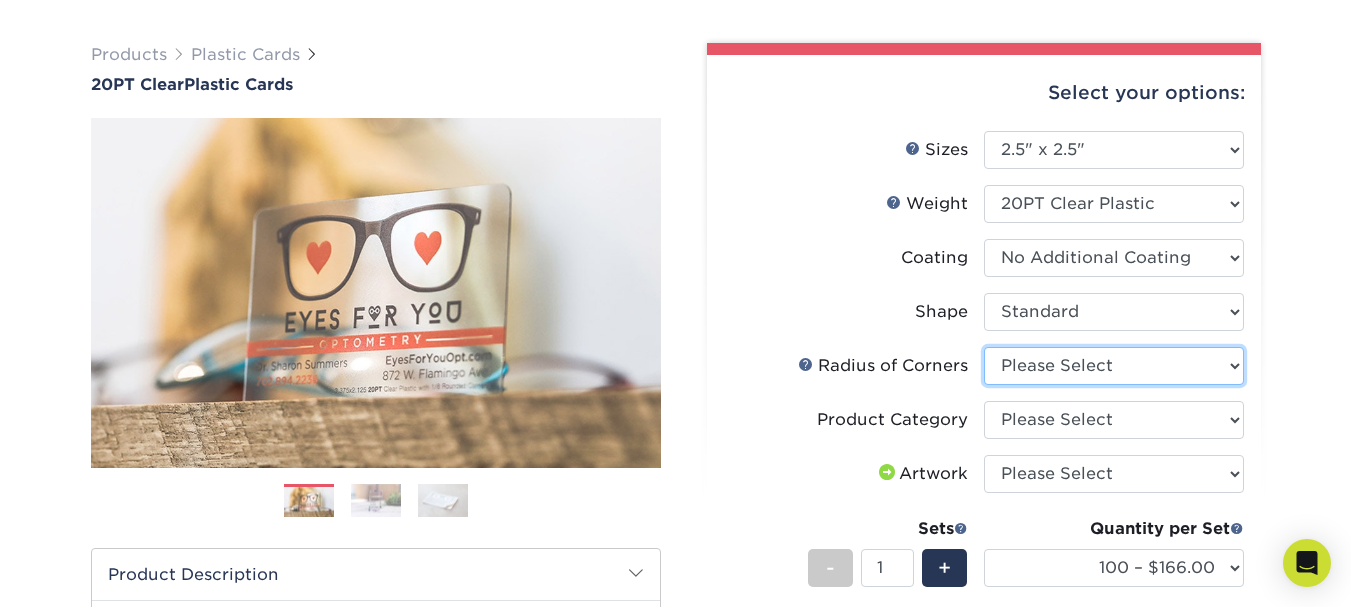 select on "479fbfe7-6a0c-4895-8c9a-81739b7486c9" 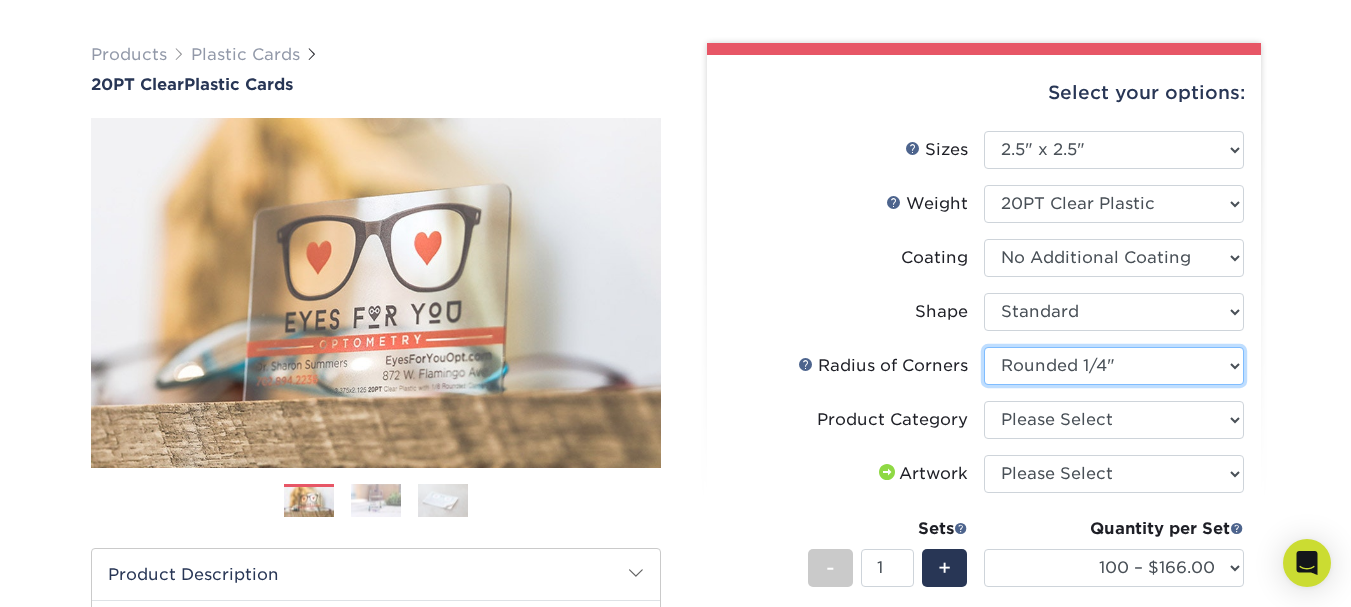 click on "Please Select Rounded 1/8" Rounded 1/4"" at bounding box center (1114, 366) 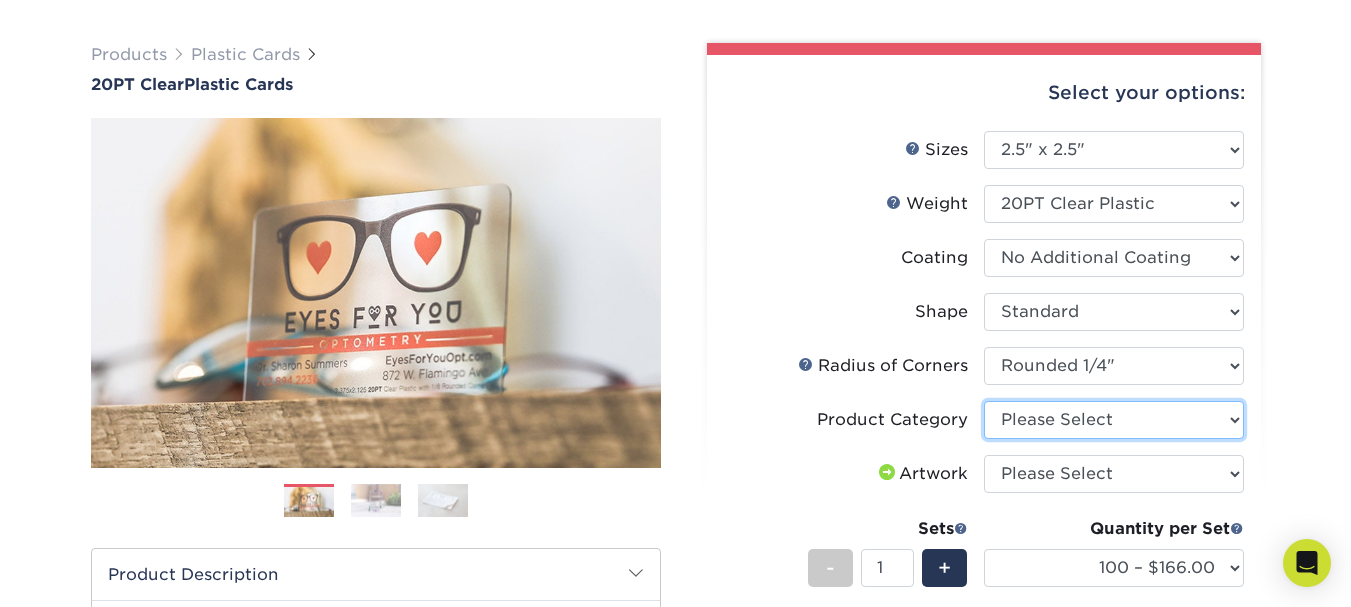 click on "Please Select Business Cards" at bounding box center (1114, 420) 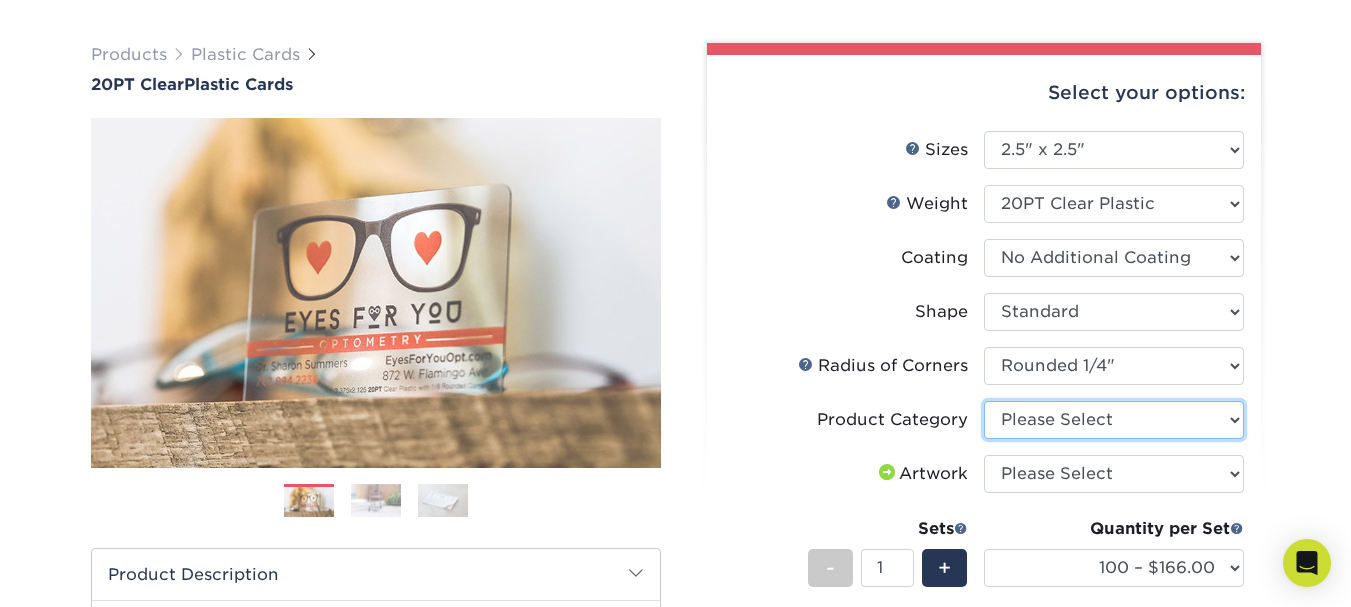 select on "3b5148f1-0588-4f88-a218-97bcfdce65c1" 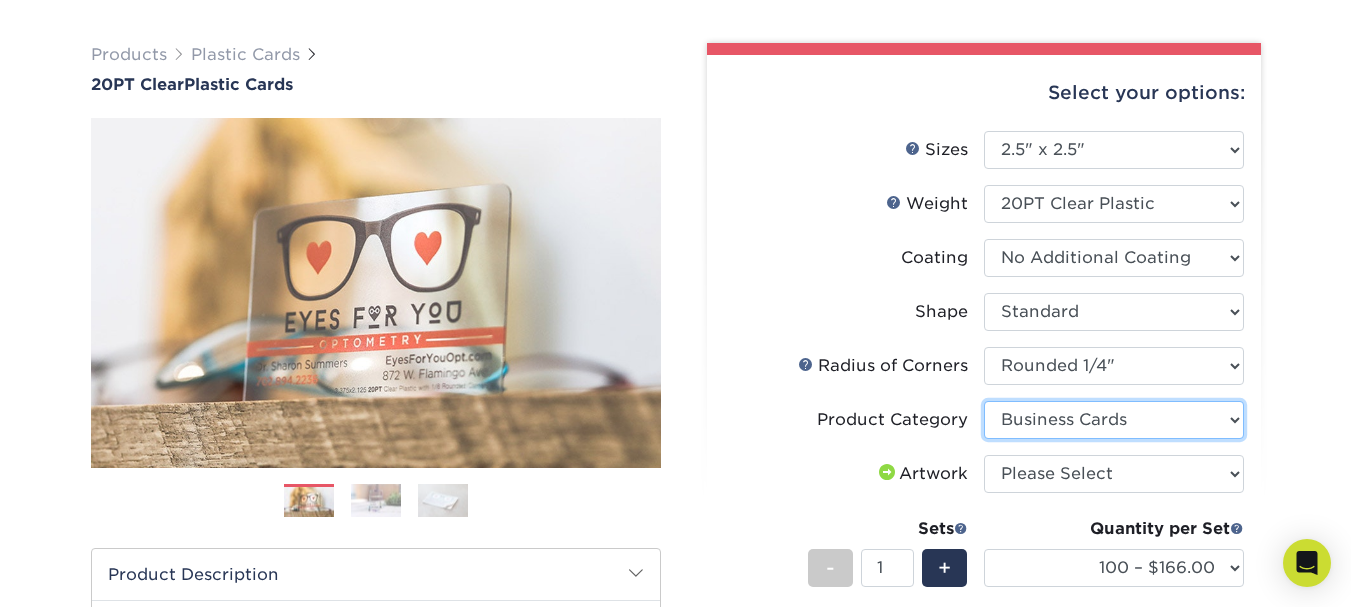 click on "Please Select Business Cards" at bounding box center (1114, 420) 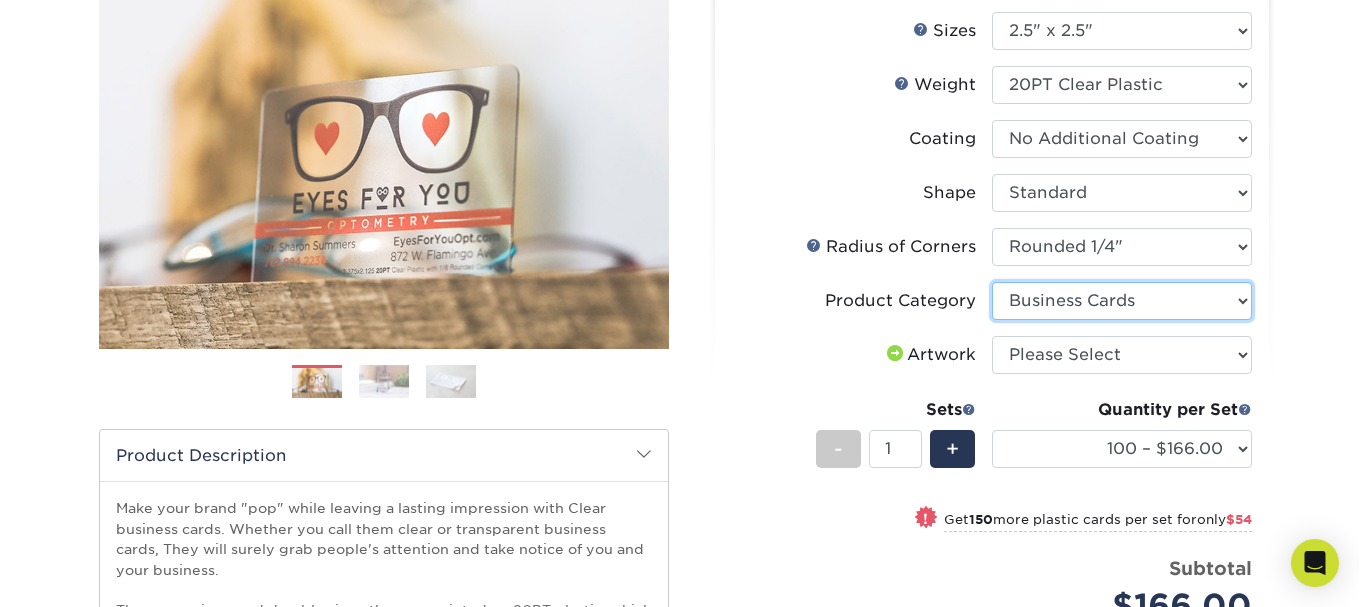 scroll, scrollTop: 393, scrollLeft: 0, axis: vertical 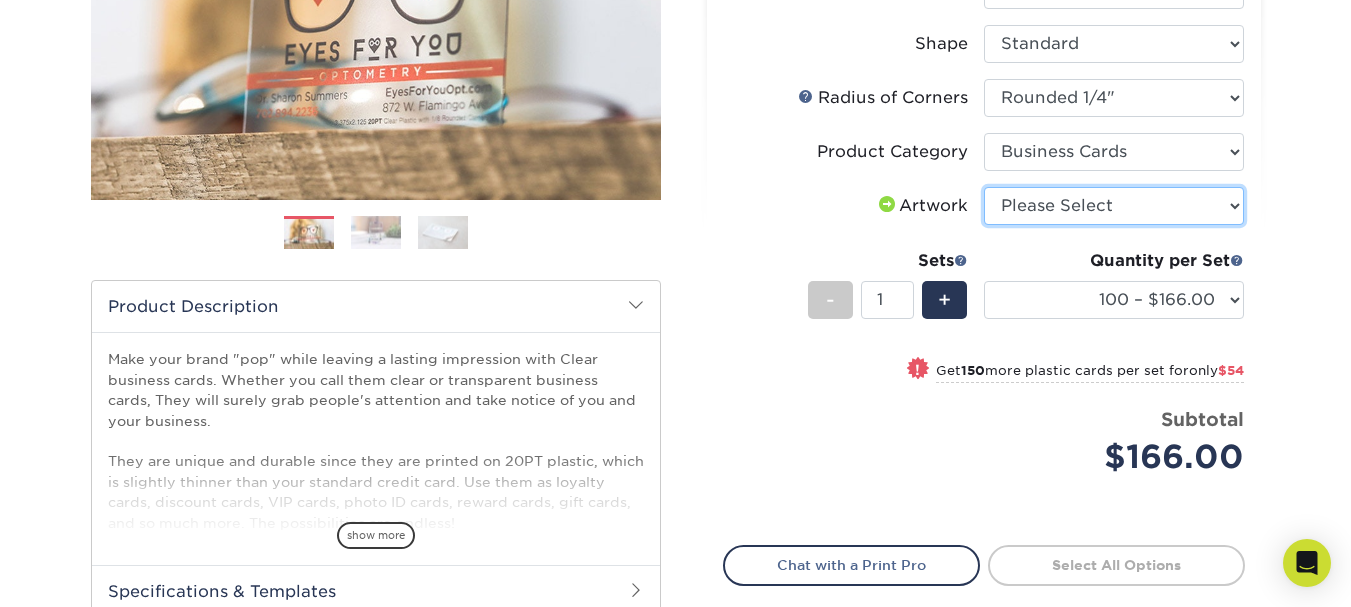 click on "Please Select I will upload files I need a design - $100" at bounding box center [1114, 206] 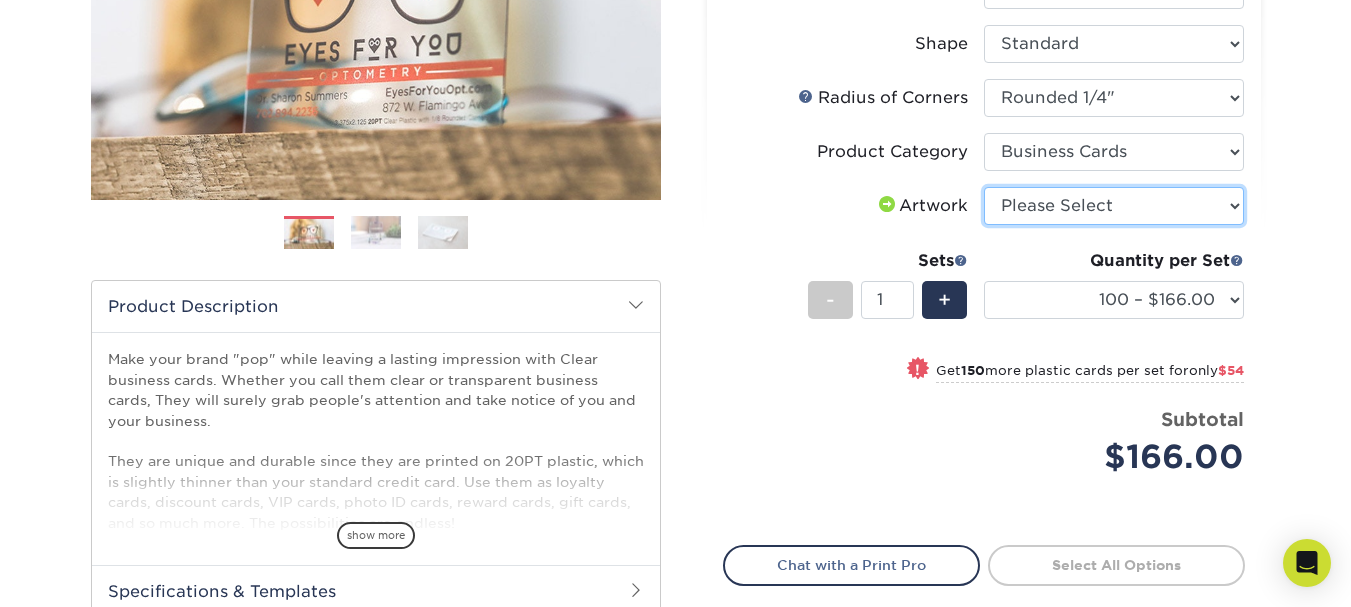 select on "design" 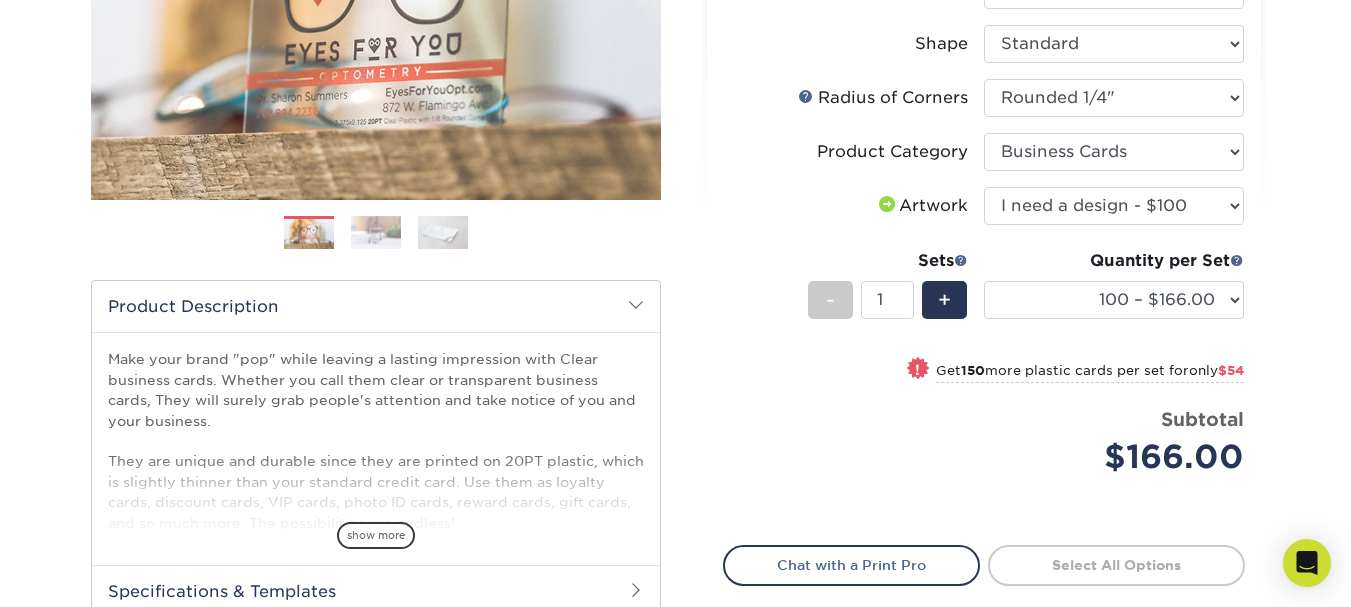 click on "Please Select I will upload files I need a design - $100" at bounding box center [1114, 206] 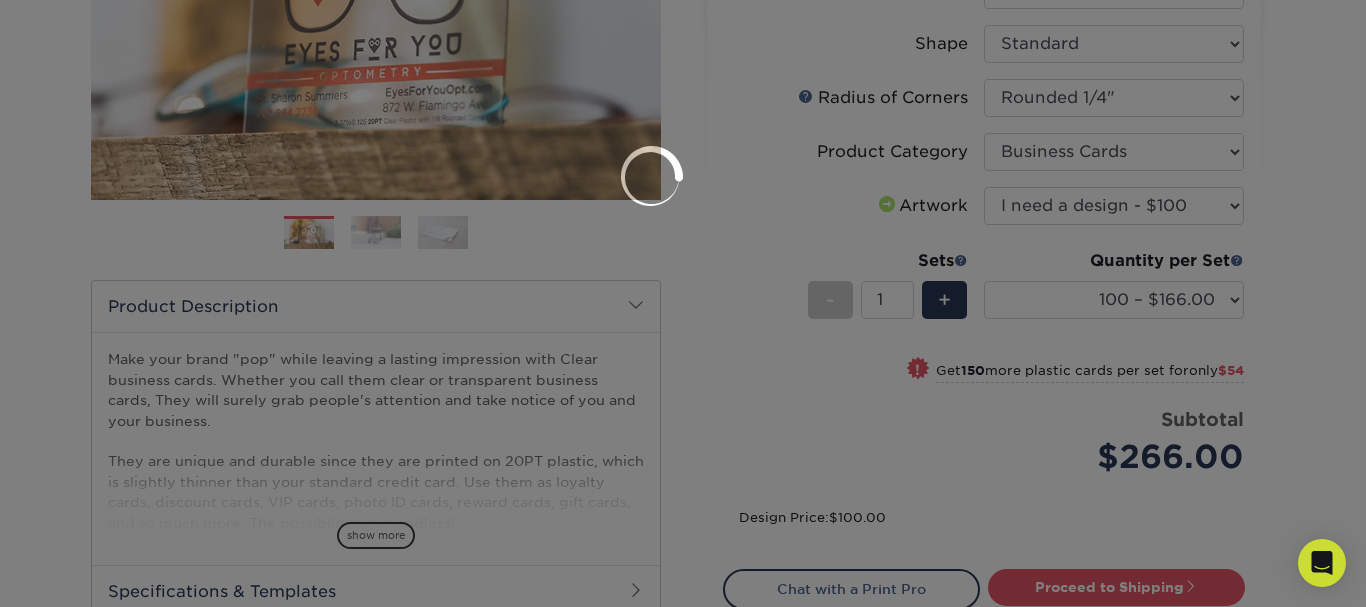 scroll, scrollTop: 0, scrollLeft: 0, axis: both 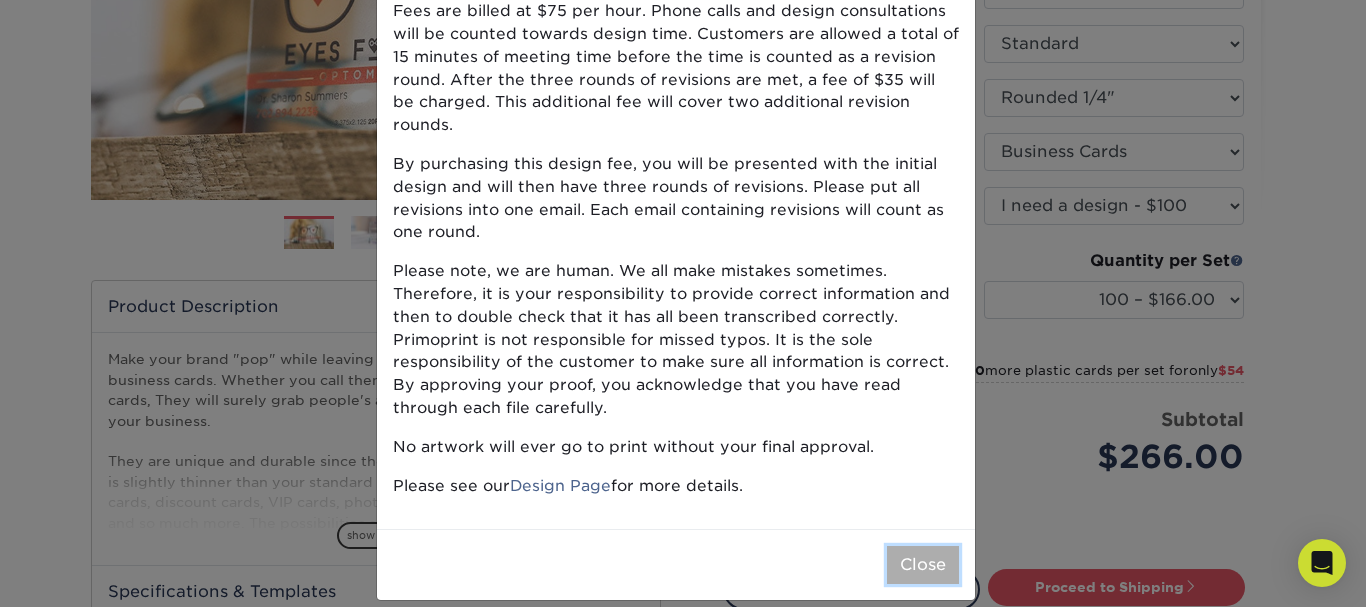 click on "Close" at bounding box center [923, 565] 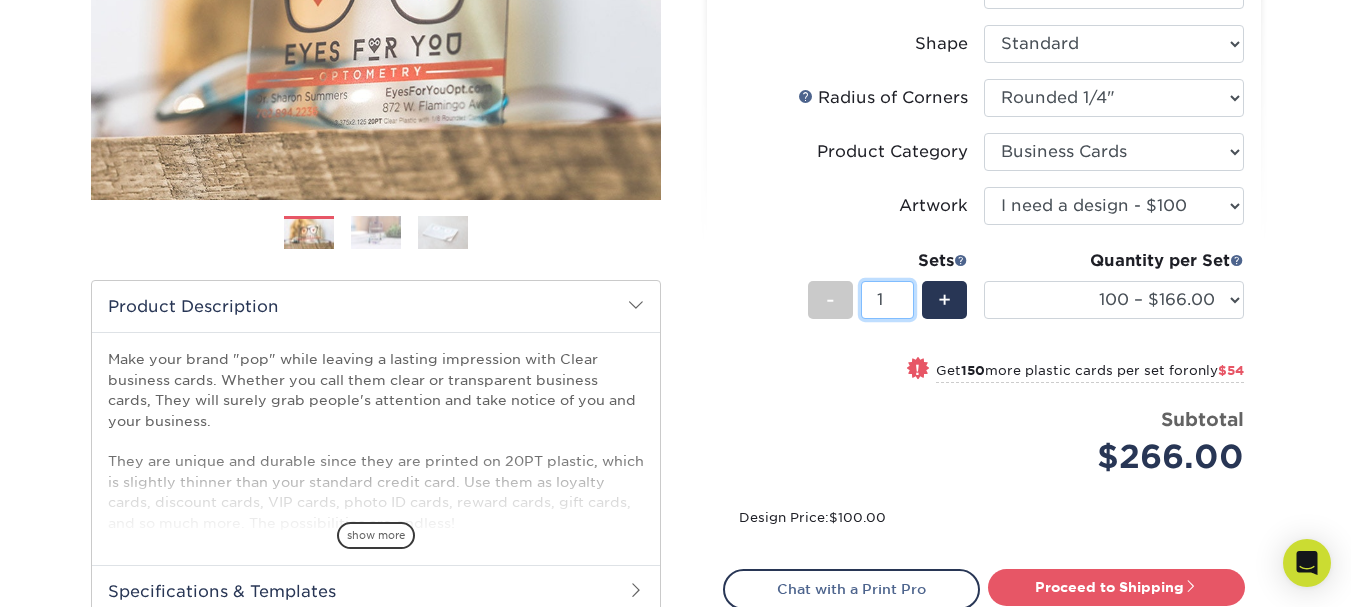 drag, startPoint x: 890, startPoint y: 292, endPoint x: 878, endPoint y: 296, distance: 12.649111 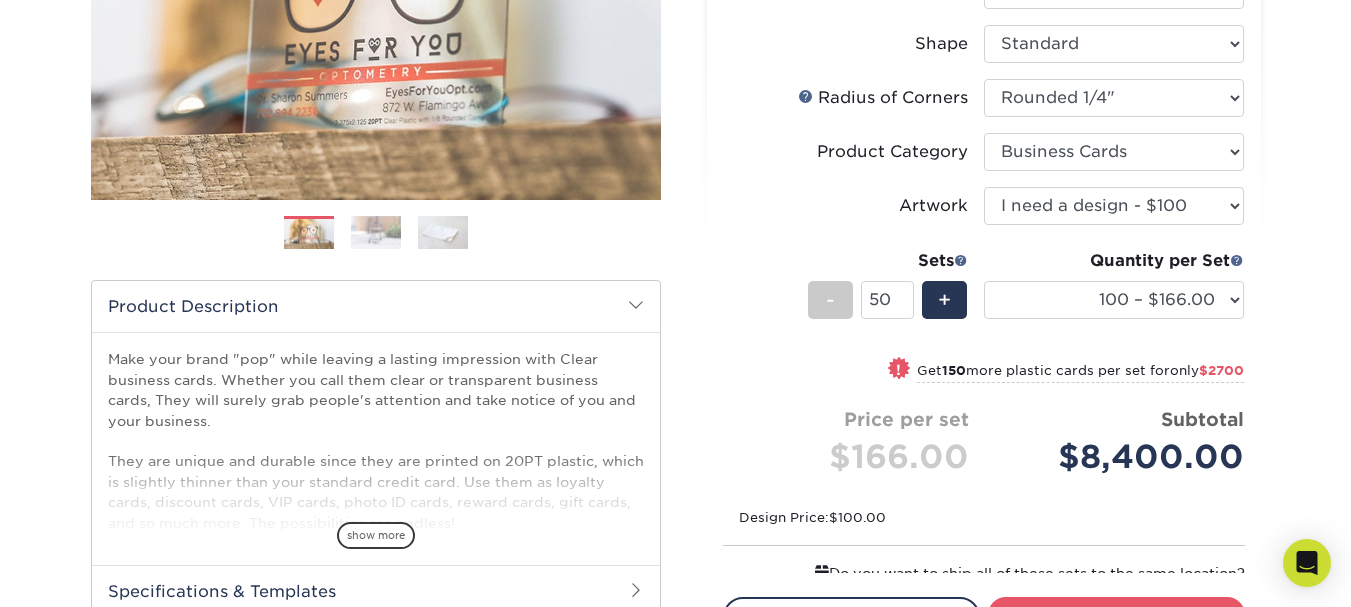 click on "Price per set
$166.00
Subtotal
$8,400.00
This product does not qualify for a discount.
$100.00" at bounding box center (984, 468) 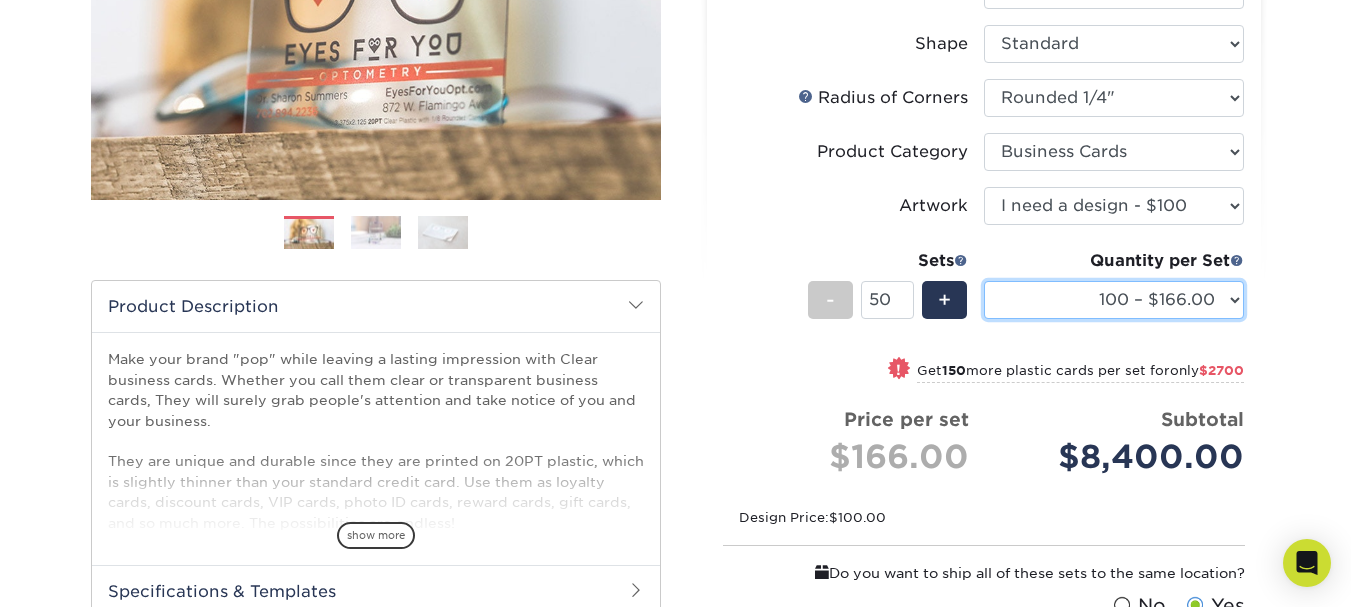click on "100 – $166.00 250 – $220.00 500 – $272.00 1000 – $329.00 2500 – $771.00 5000 – $1484.00" at bounding box center [1114, 300] 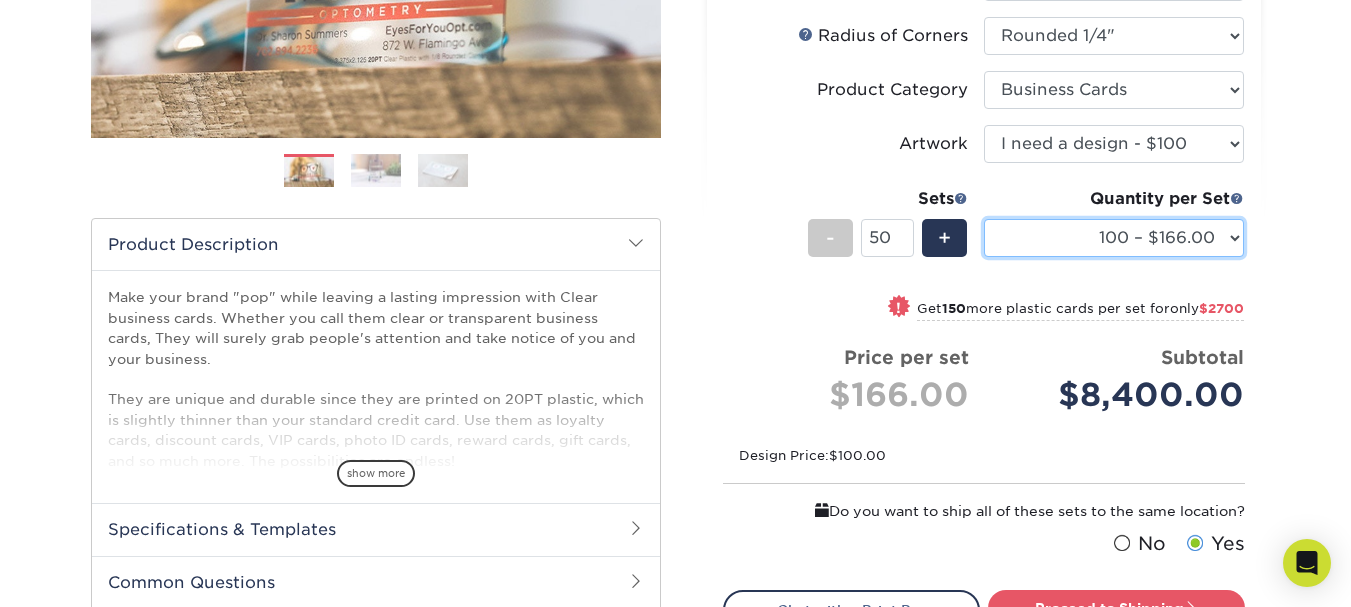 scroll, scrollTop: 462, scrollLeft: 0, axis: vertical 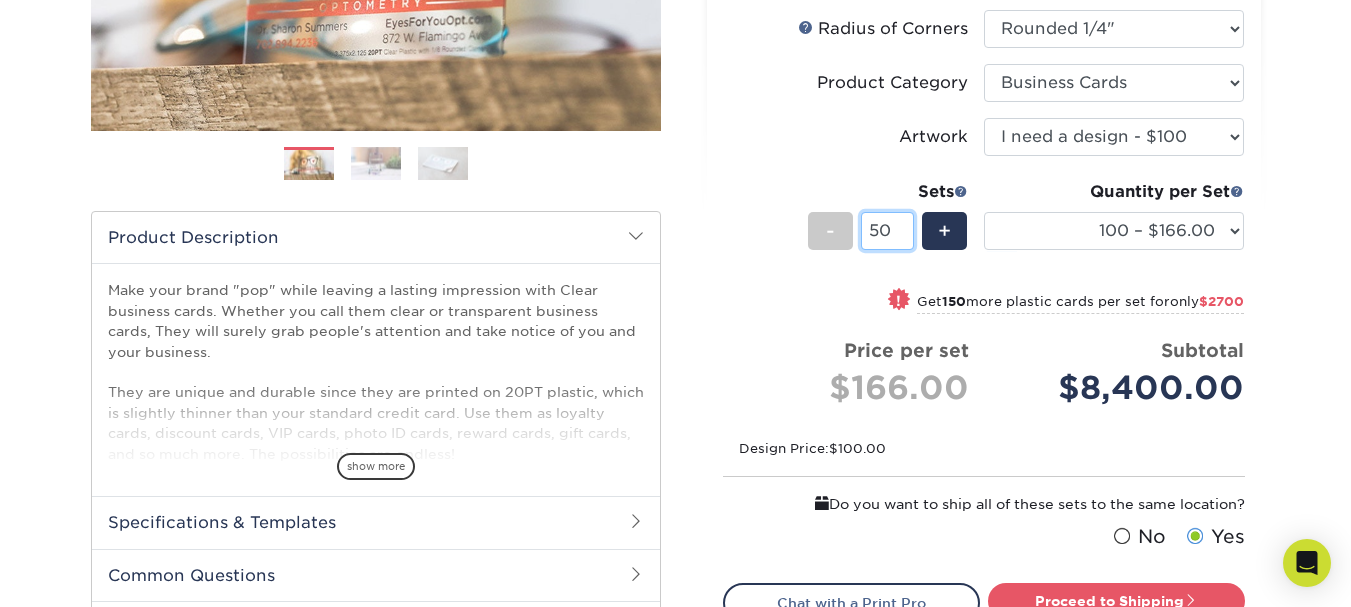click on "50" at bounding box center (887, 231) 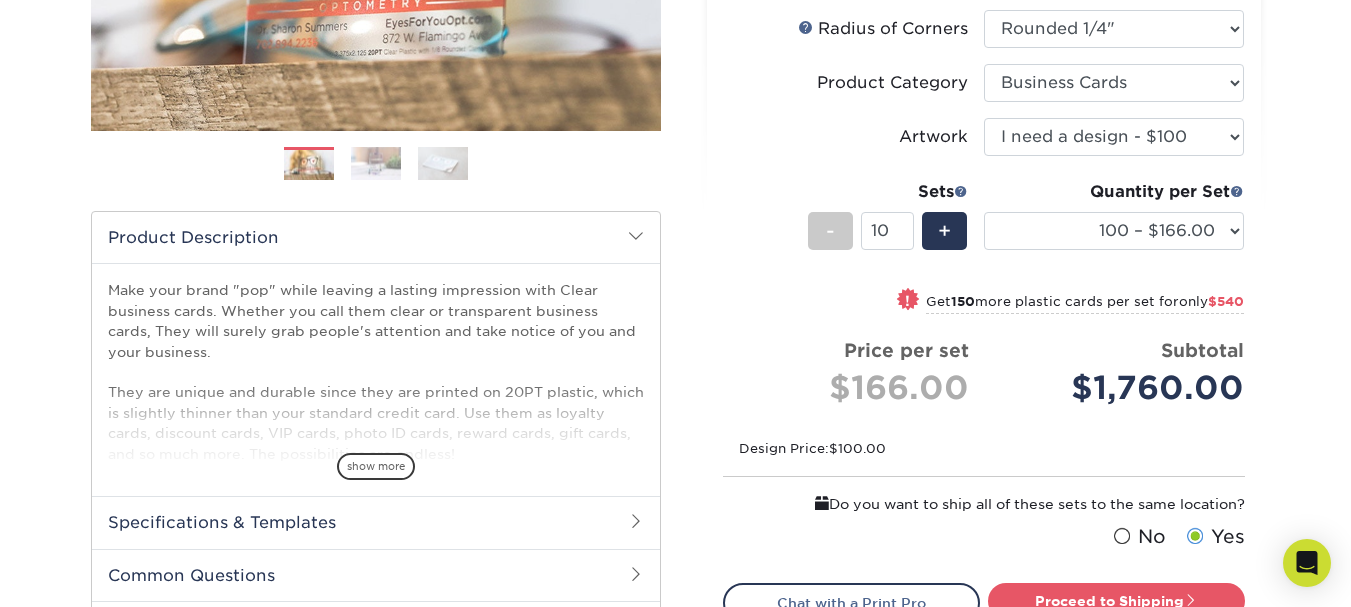 click on "Products
Plastic Cards
20PT Clear  Plastic Cards
Previous Next .
." at bounding box center (675, 240) 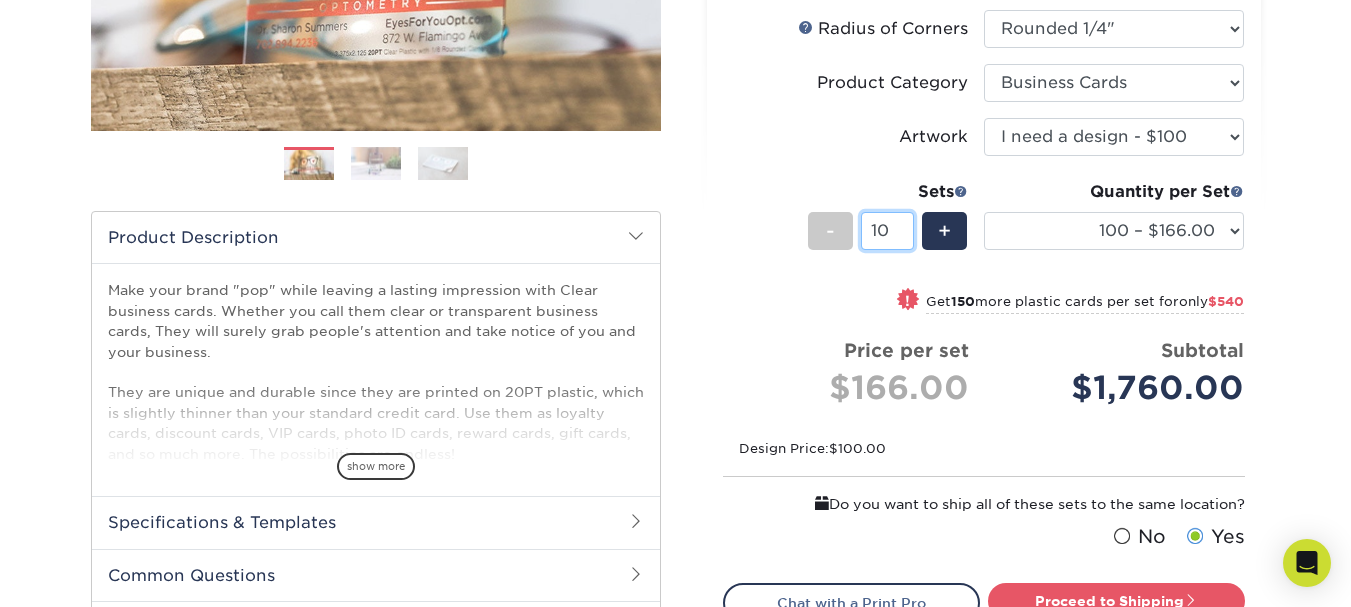 click on "10" at bounding box center (887, 231) 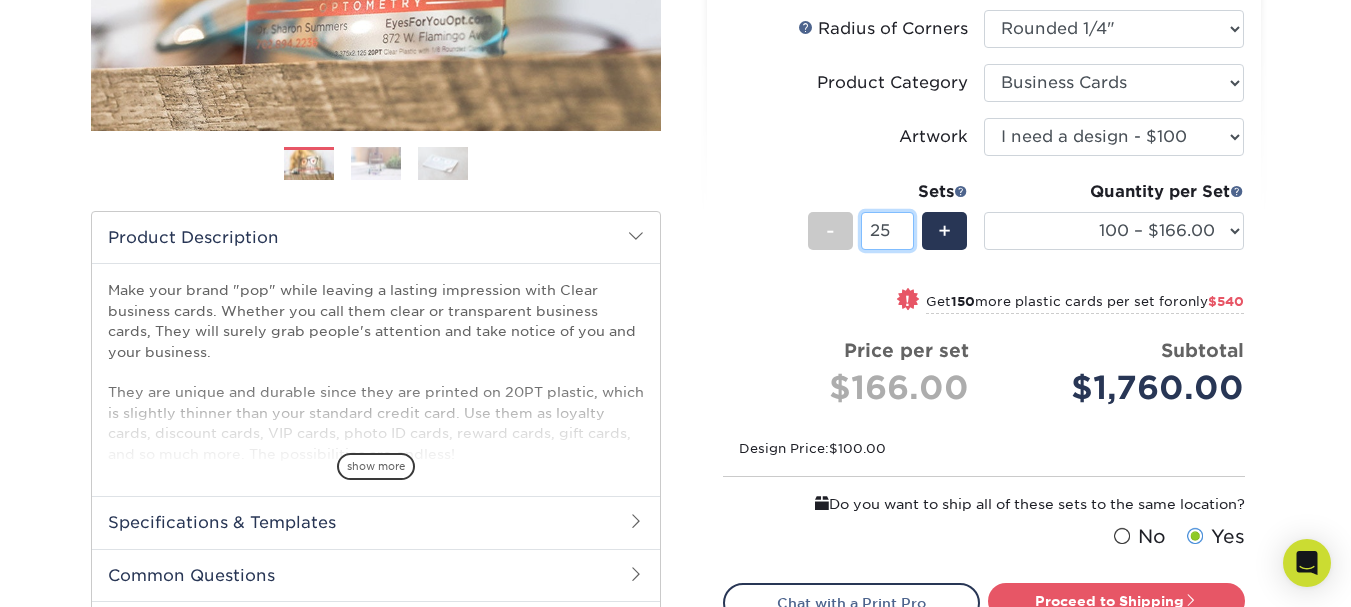type on "25" 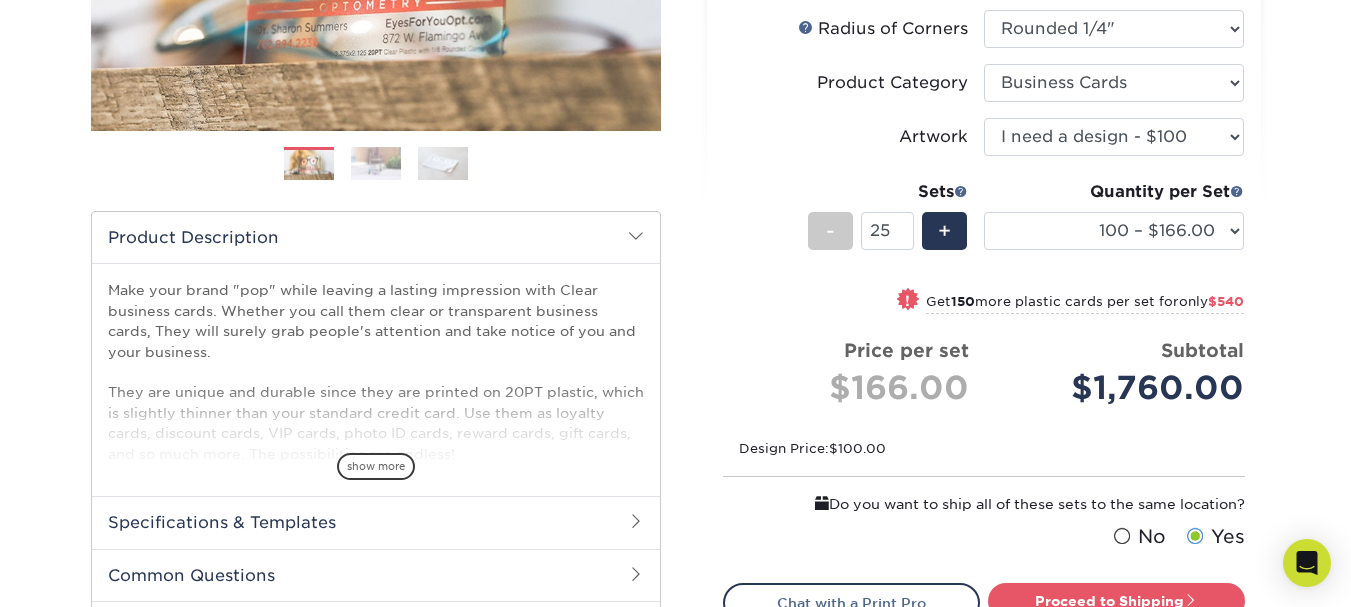 click on "Products
Plastic Cards
20PT Clear  Plastic Cards
Previous Next .
." at bounding box center [675, 240] 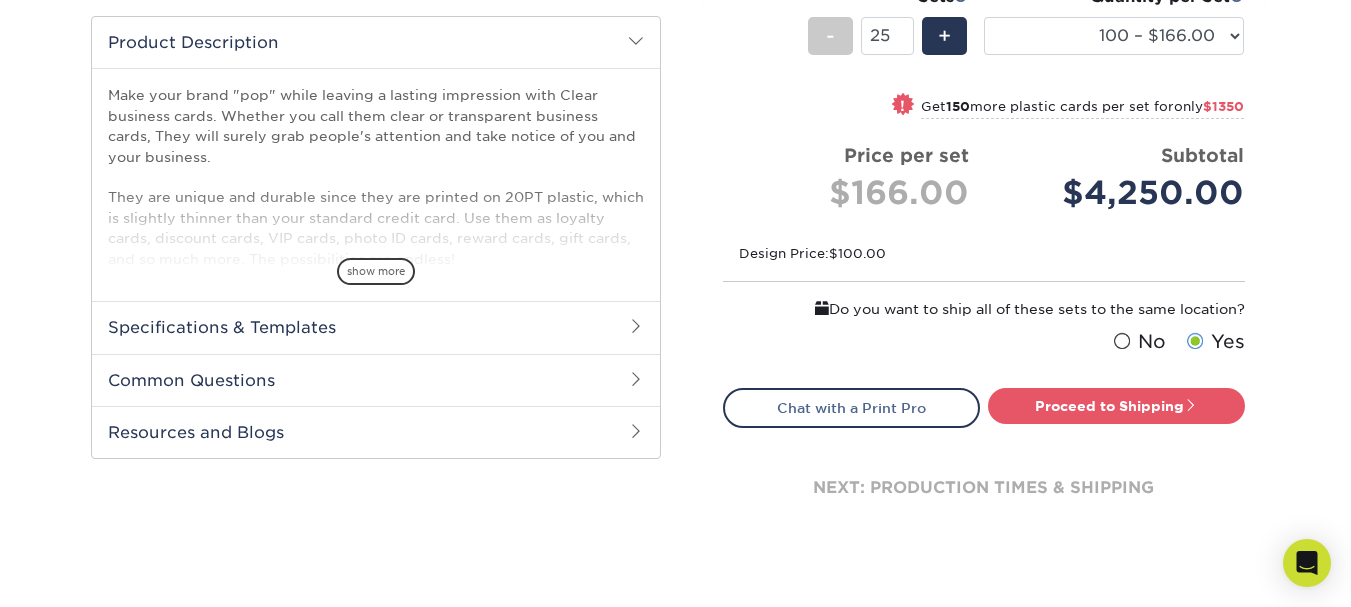 scroll, scrollTop: 664, scrollLeft: 0, axis: vertical 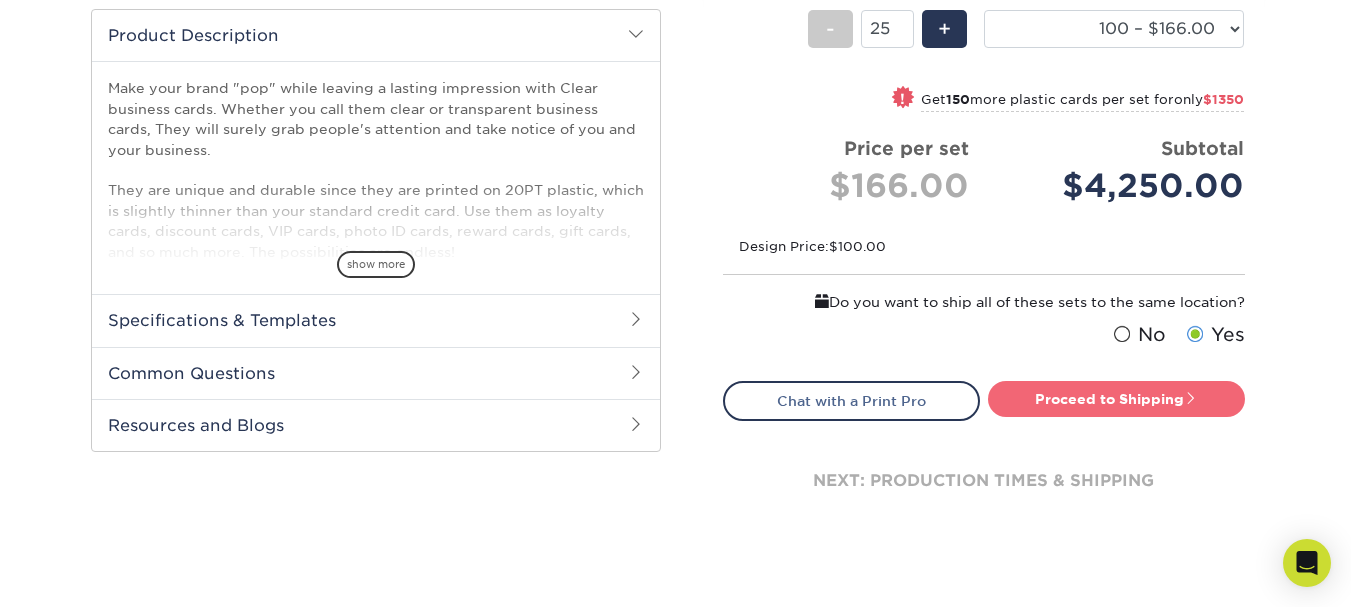 click on "Proceed to Shipping" at bounding box center [1116, 399] 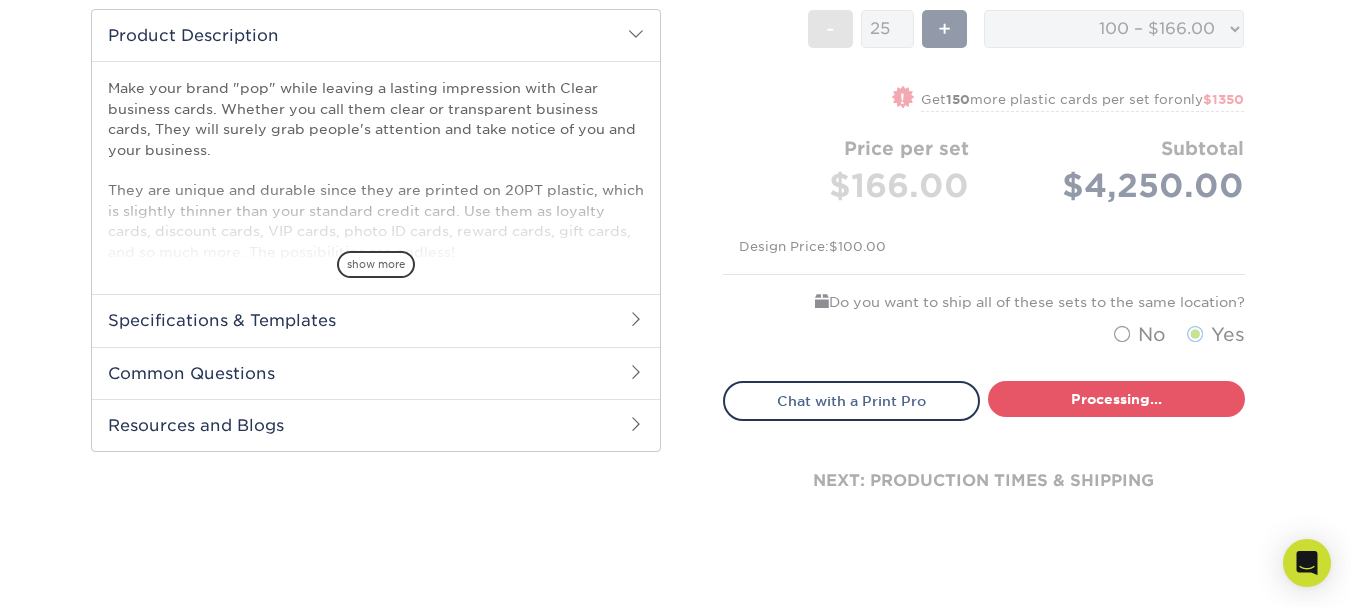 select on "04c03e71-ceea-4235-8d1c-c0fe6d64384d" 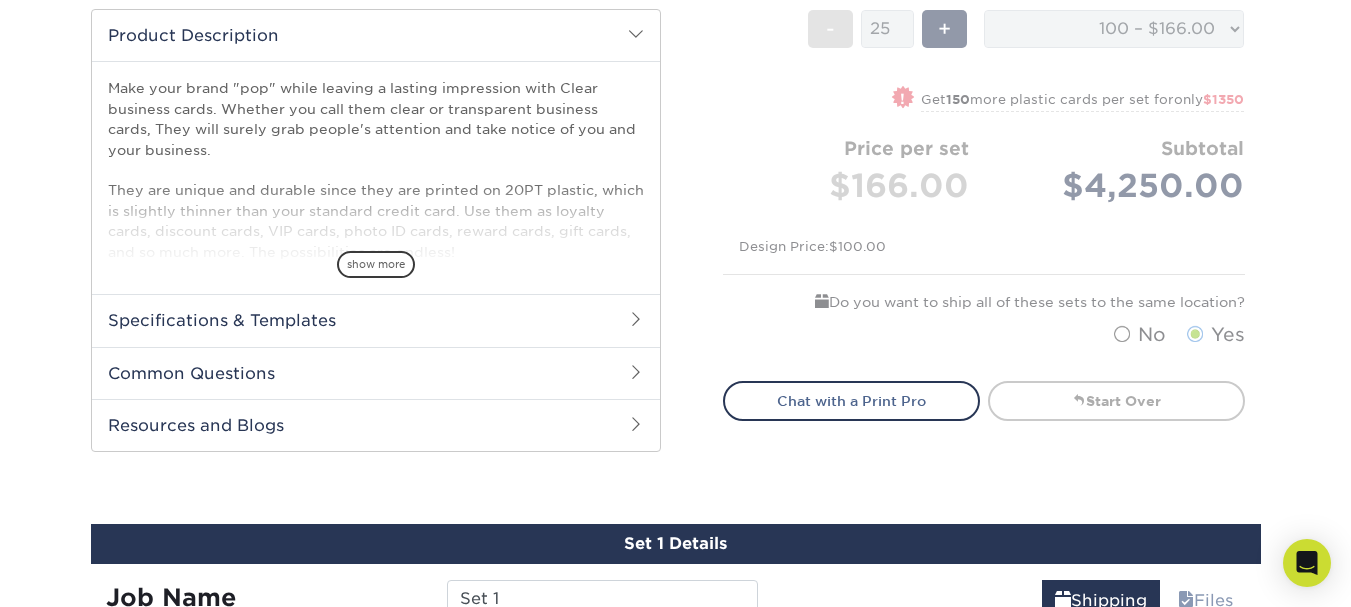 scroll, scrollTop: 1099, scrollLeft: 0, axis: vertical 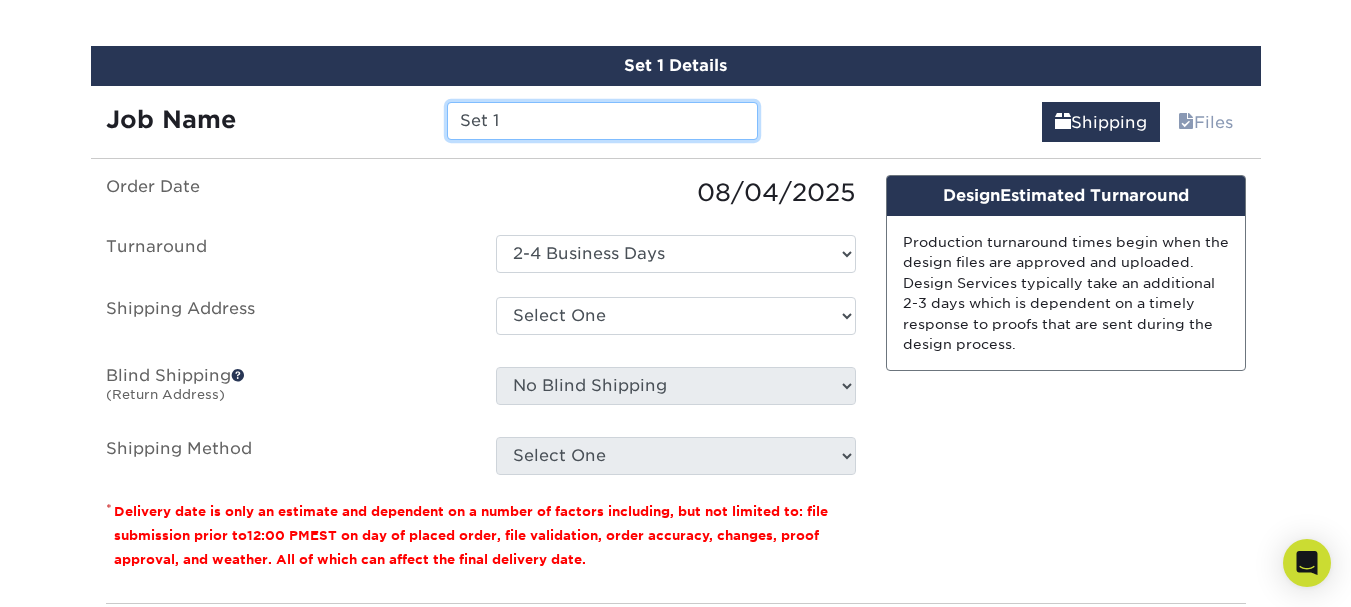 click on "Set 1" at bounding box center [602, 121] 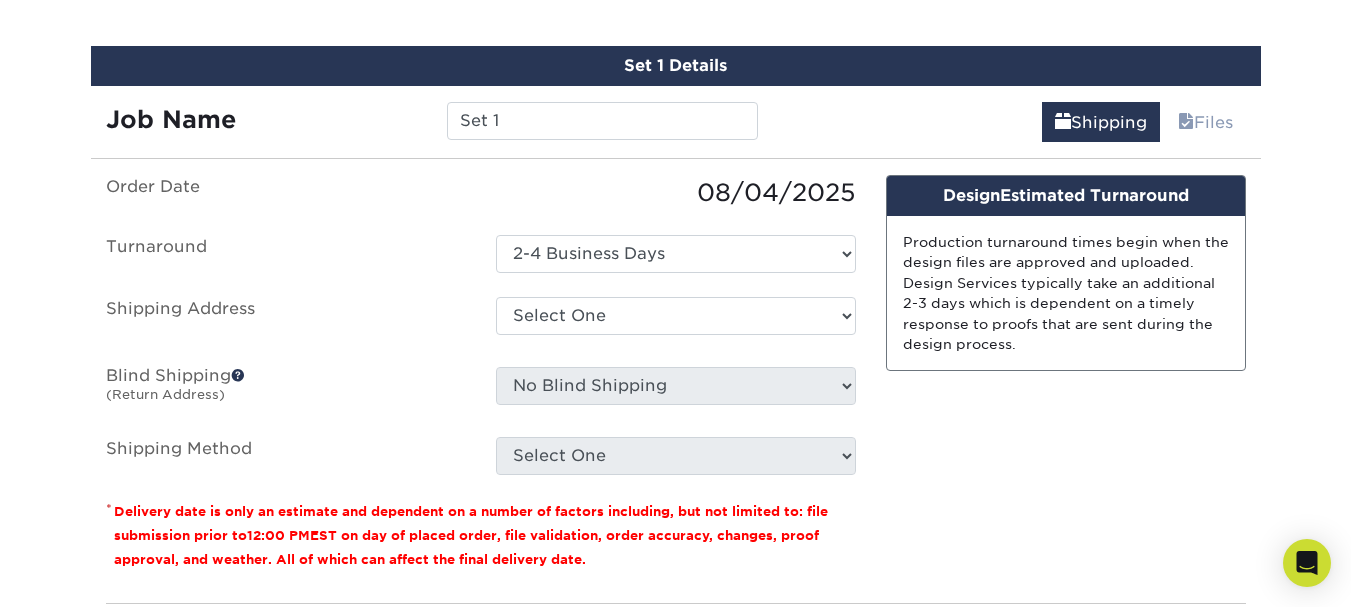 click on "Design  Estimated Turnaround
If your order is placed &  all sets are uploaded & approved  within the next:
[TIME] [TIME]
Estimated Date of Completion:
TBD *
Estimated Delivery:
TBD *
*  While we make every attempt to meet the estimated turnaround times;  turnaround times are not guaranteed . All files must be reviewed during business hours by our File Processing Team. If your order is time sensitive we recommend contacting us prior to placing your order -  more info
Production turnaround times begin when the design files are approved and uploaded. Design Services typically take an additional 2-3 days which is dependent on a timely response to proofs that are sent during the design process." at bounding box center (1066, 381) 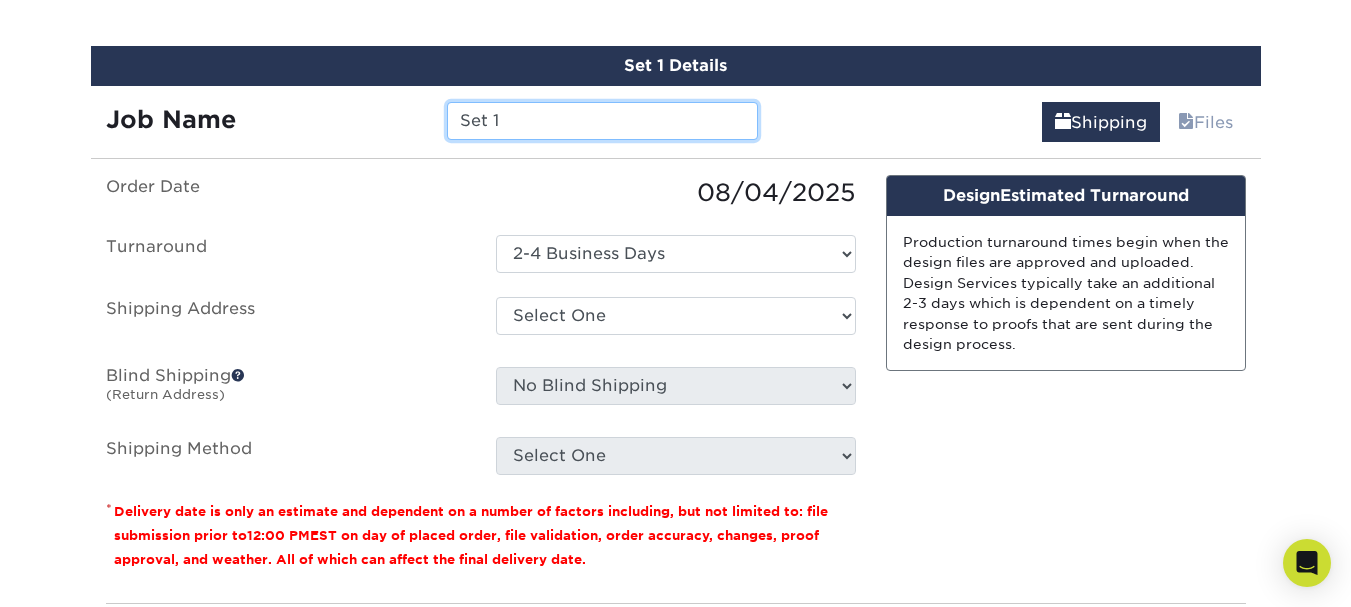 drag, startPoint x: 542, startPoint y: 121, endPoint x: 433, endPoint y: 115, distance: 109.165016 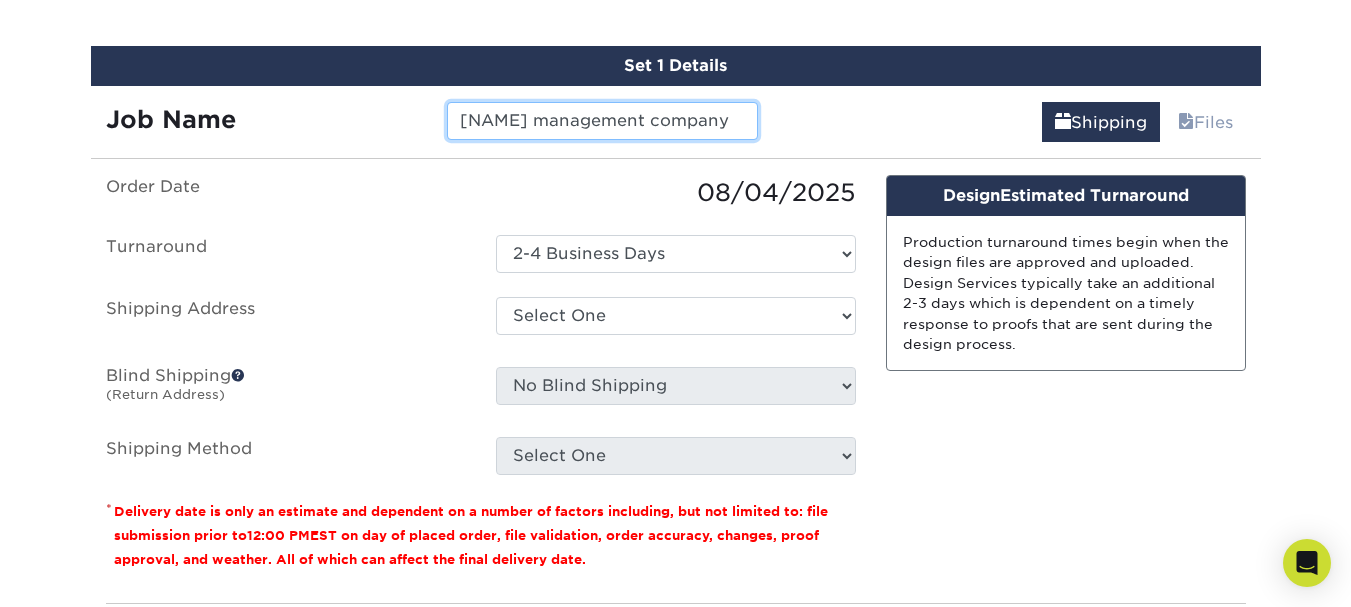 type on "[NAME] management company" 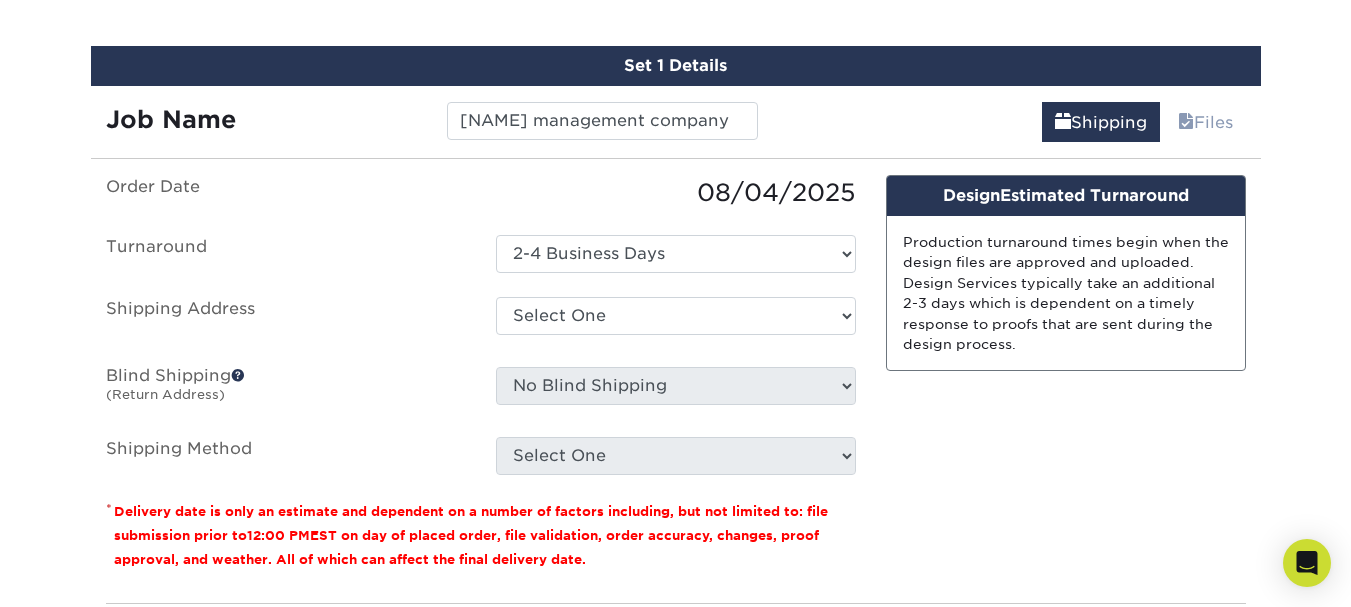 click on "08/04/2025" at bounding box center (676, 193) 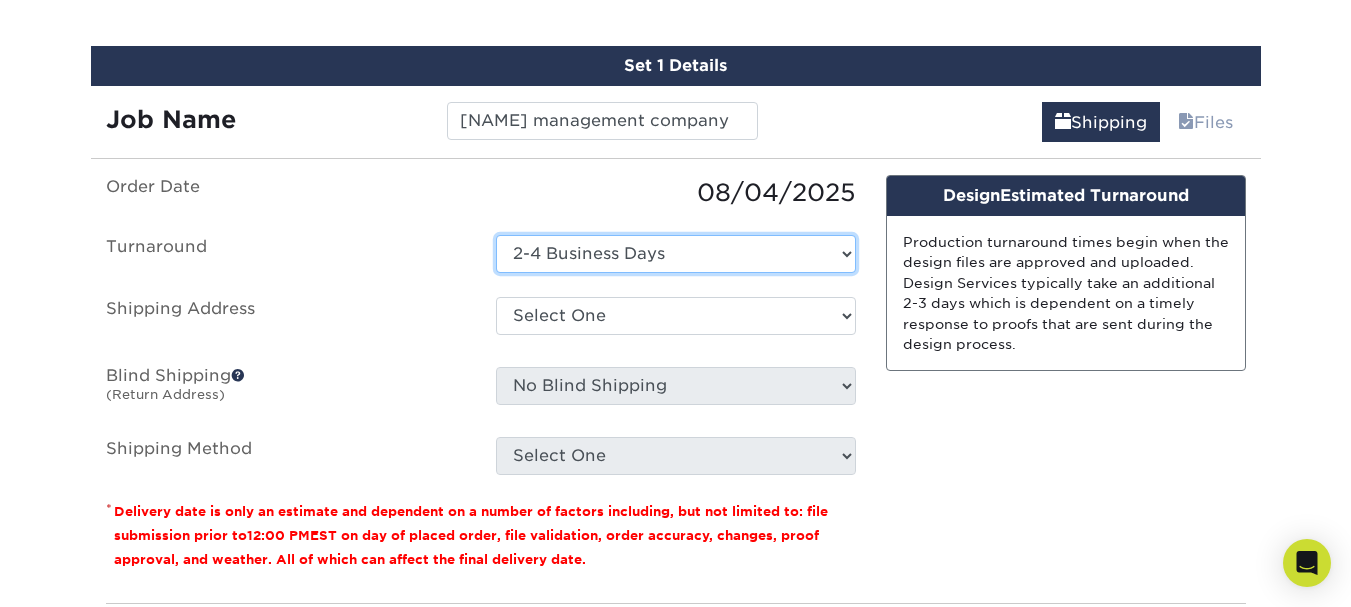 click on "Select One 2-4 Business Days" at bounding box center [676, 254] 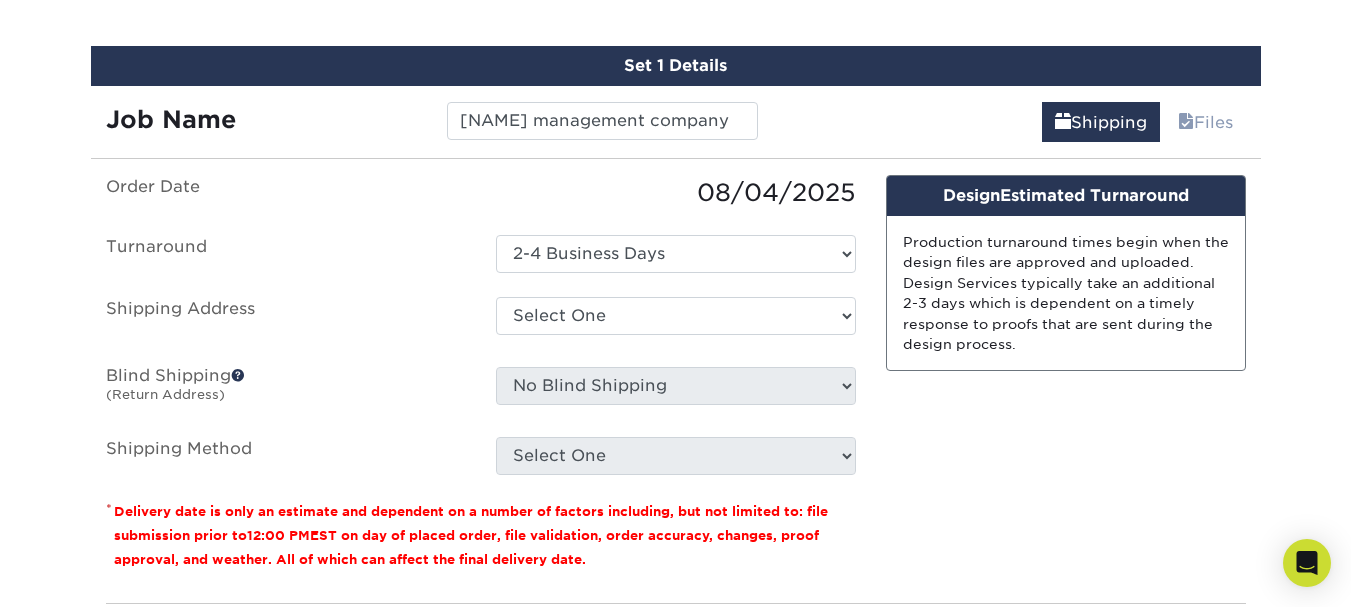 click on "Production turnaround times begin when the design files are approved and uploaded. Design Services typically take an additional 2-3 days which is dependent on a timely response to proofs that are sent during the design process." at bounding box center (1066, 293) 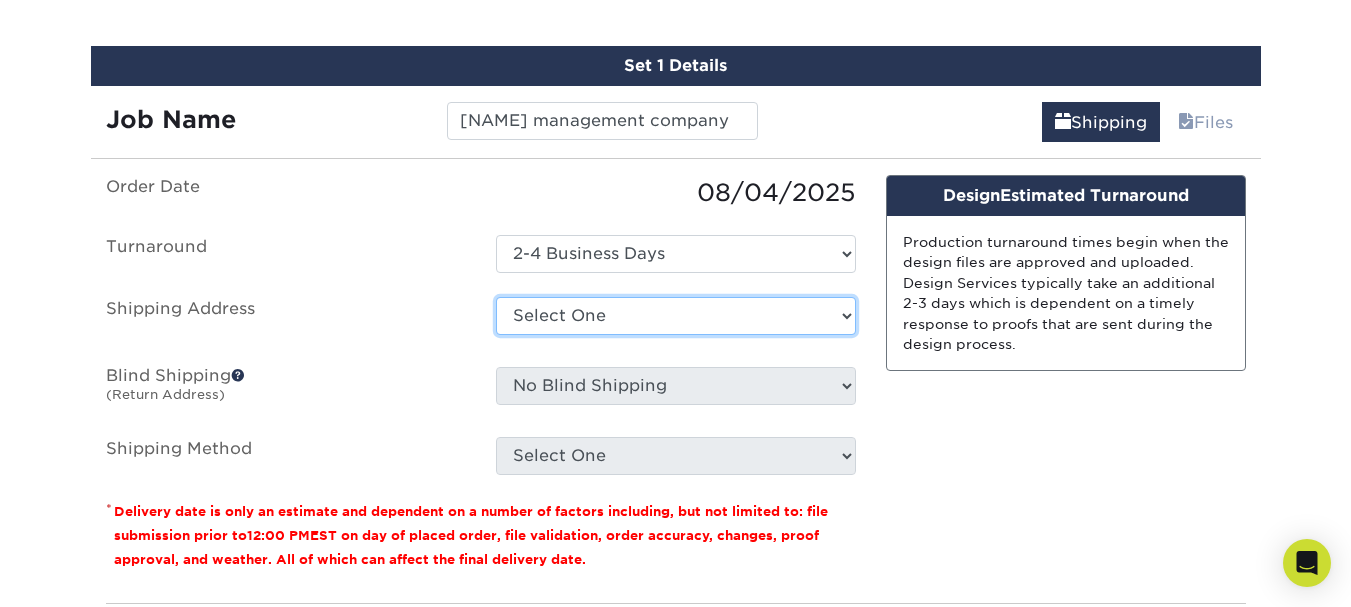 click on "Select One
+ Add New Address
- Login" at bounding box center [676, 316] 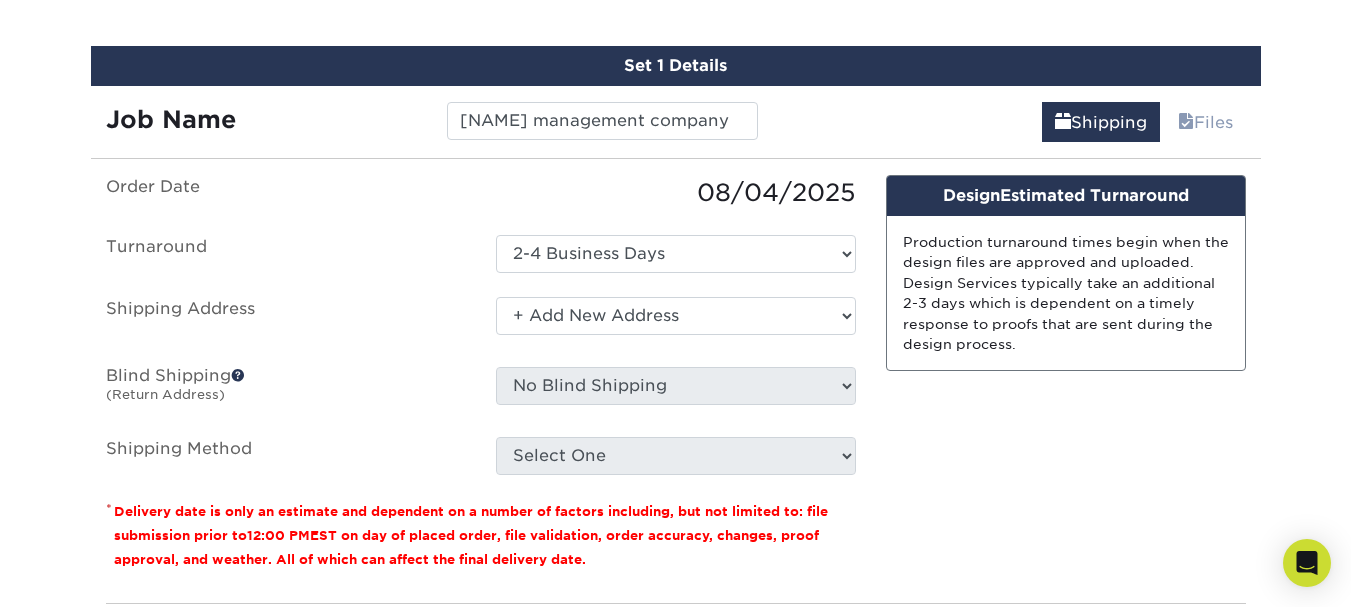 click on "Select One
+ Add New Address
- Login" at bounding box center [676, 316] 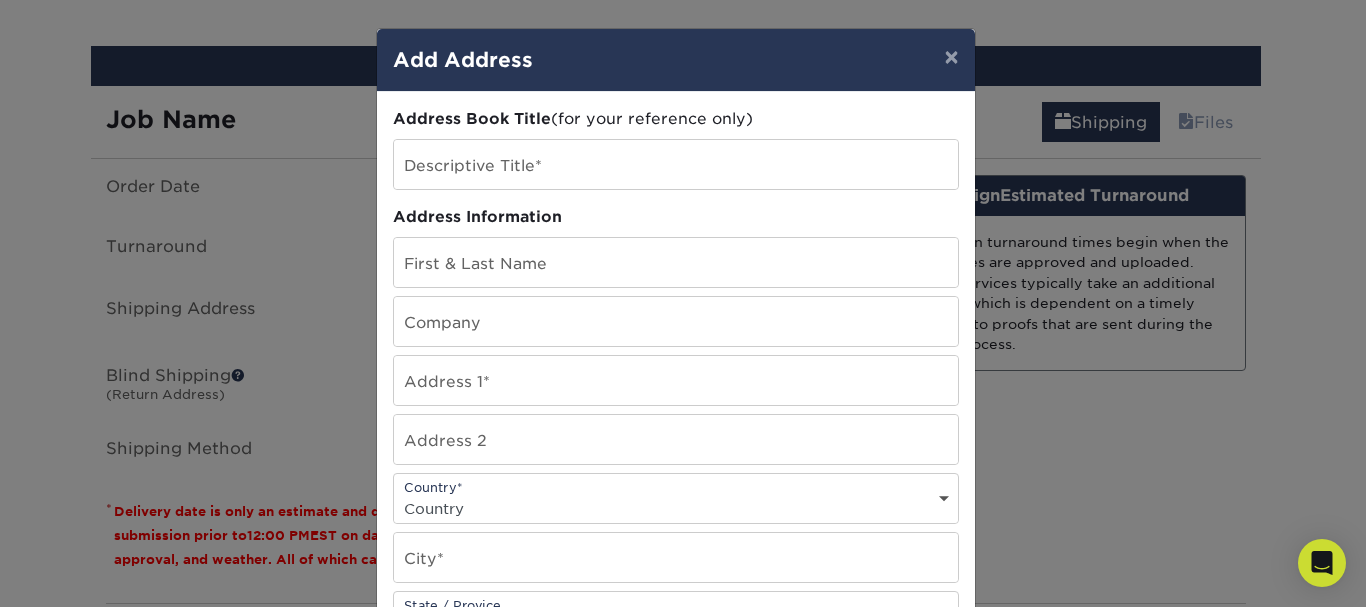 click on "×
Add Address
Address Book Title  (for your reference only)
Descriptive Title*
Address Information
First & Last Name
Company
Address 1*
Address 2
Country* ACT" at bounding box center (683, 303) 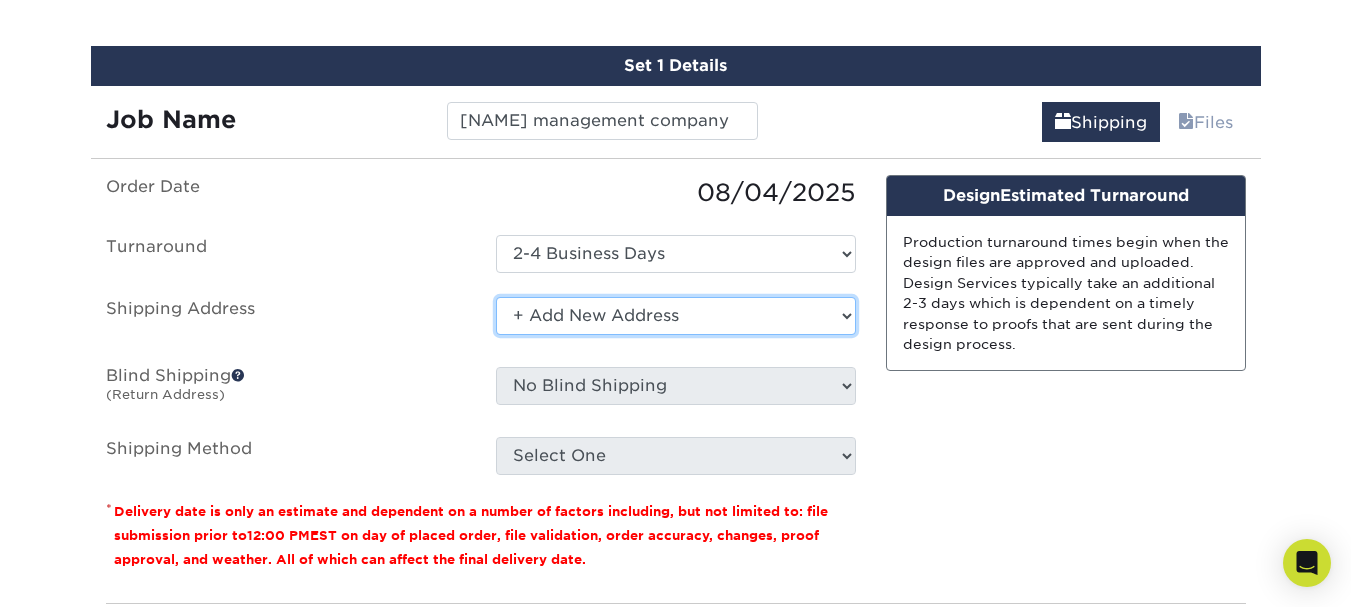 click on "Select One
+ Add New Address
- Login" at bounding box center [676, 316] 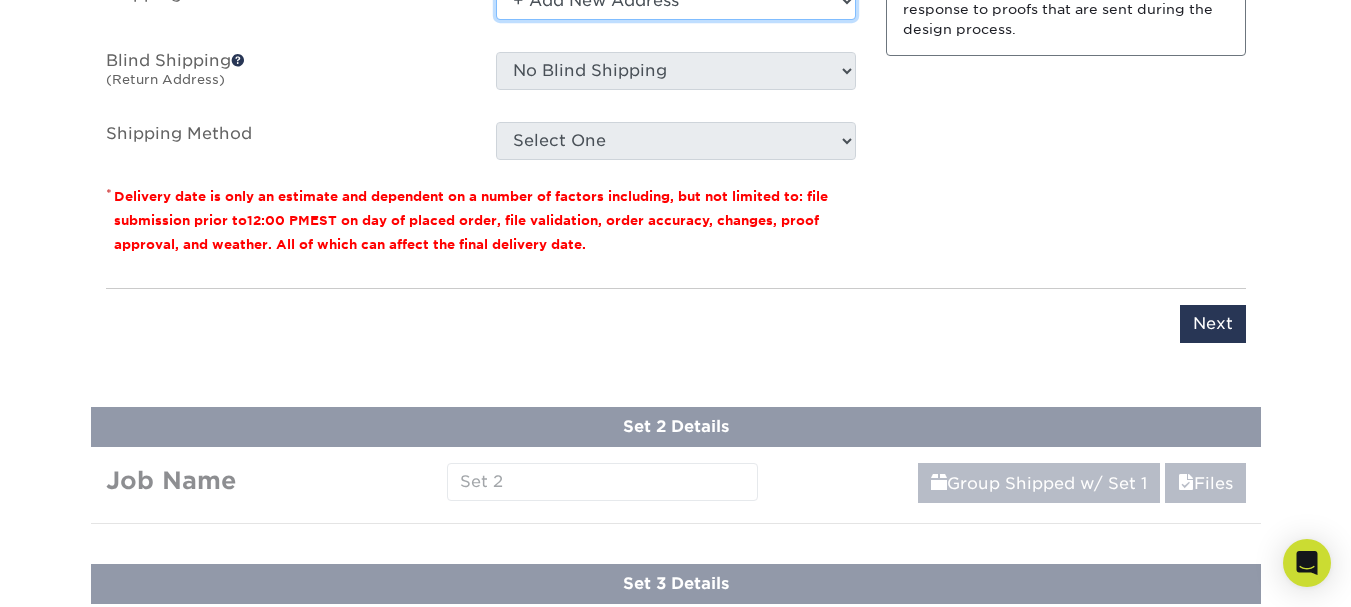 scroll, scrollTop: 1392, scrollLeft: 0, axis: vertical 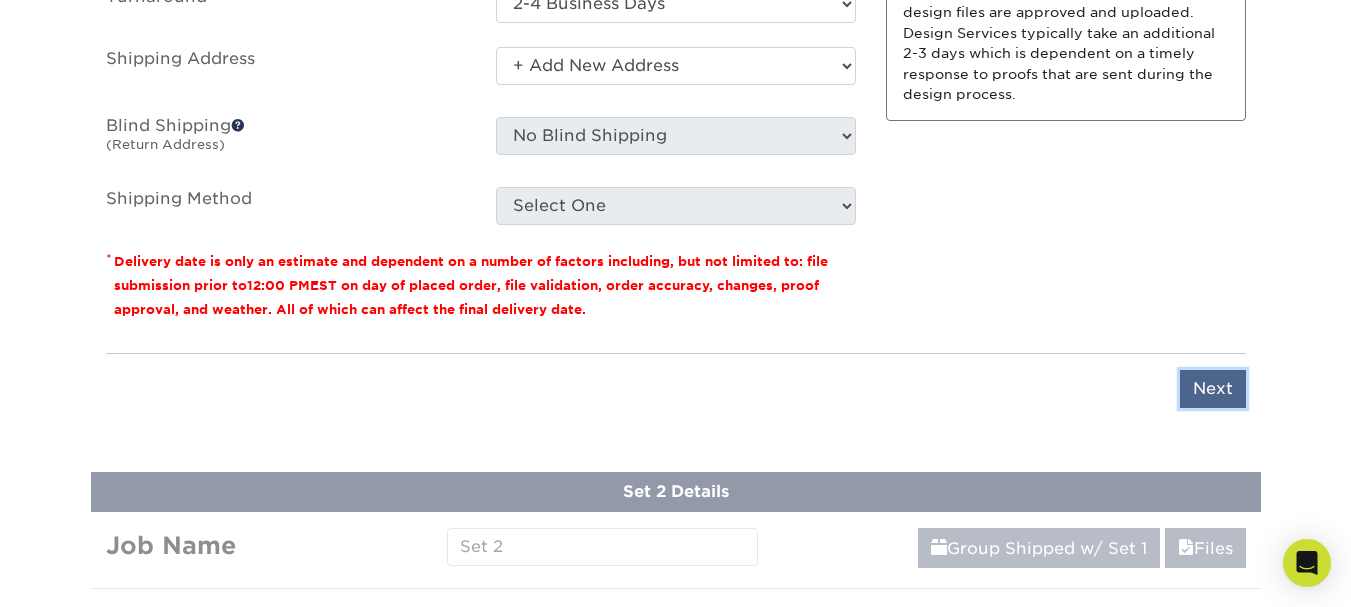 click on "Next" at bounding box center [1213, 389] 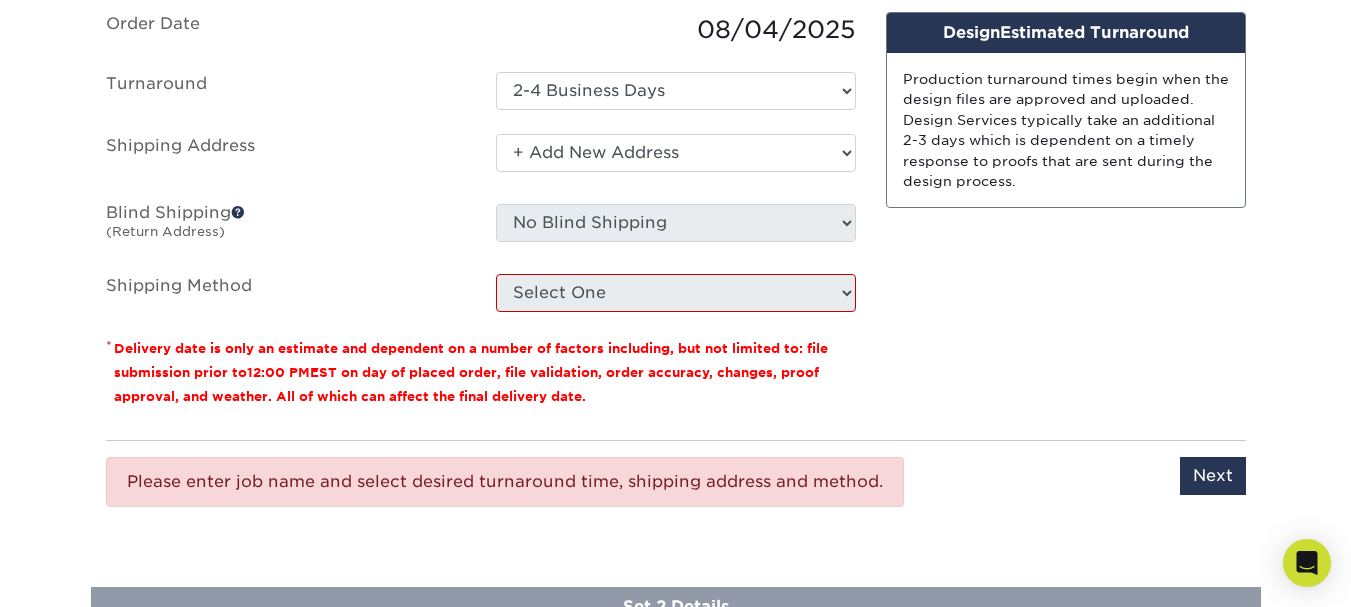scroll, scrollTop: 1218, scrollLeft: 0, axis: vertical 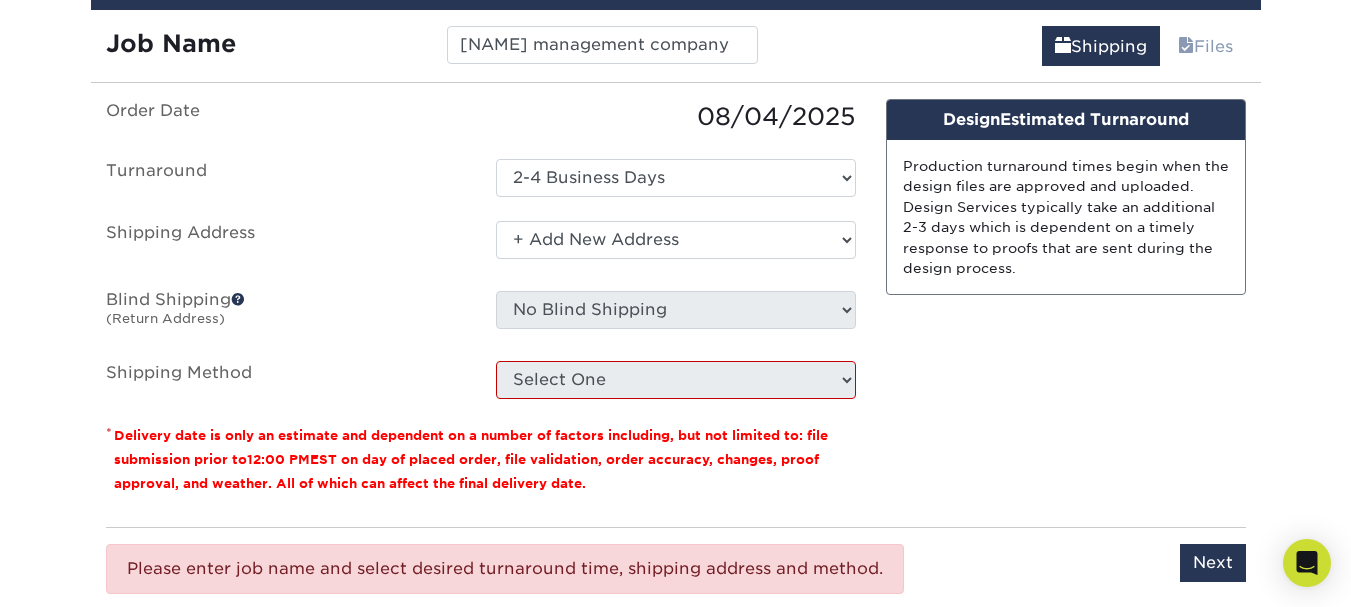 click on "08/04/2025" at bounding box center (676, 117) 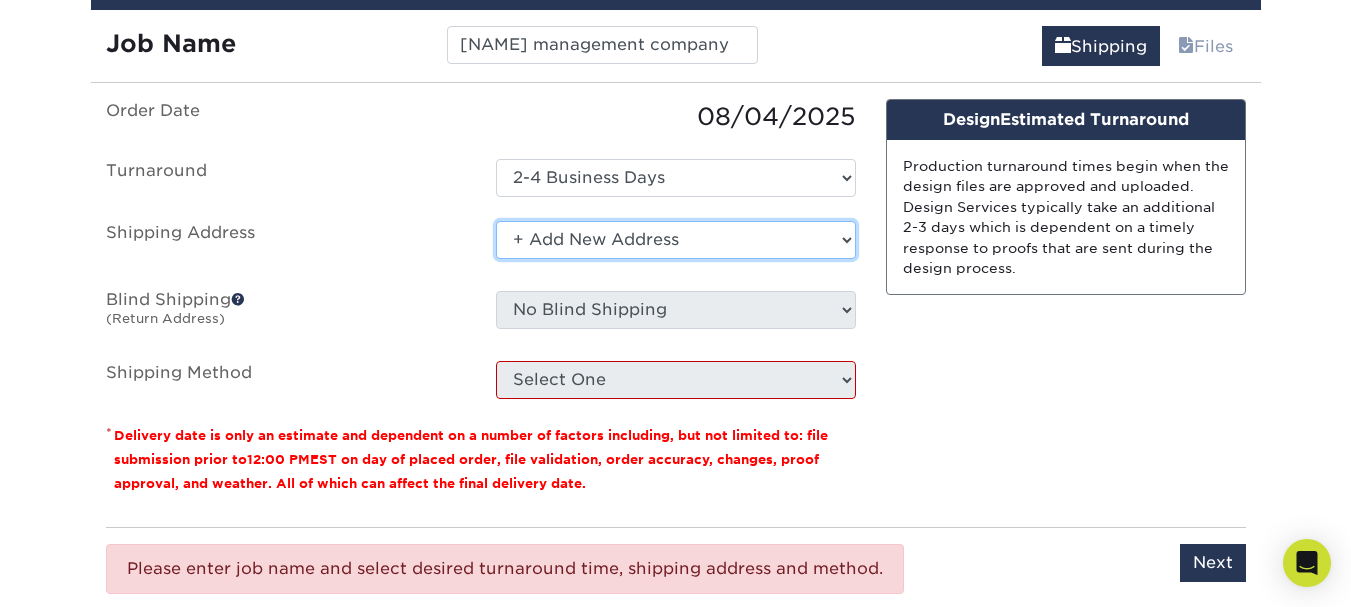 click on "Select One
+ Add New Address
- Login" at bounding box center (676, 240) 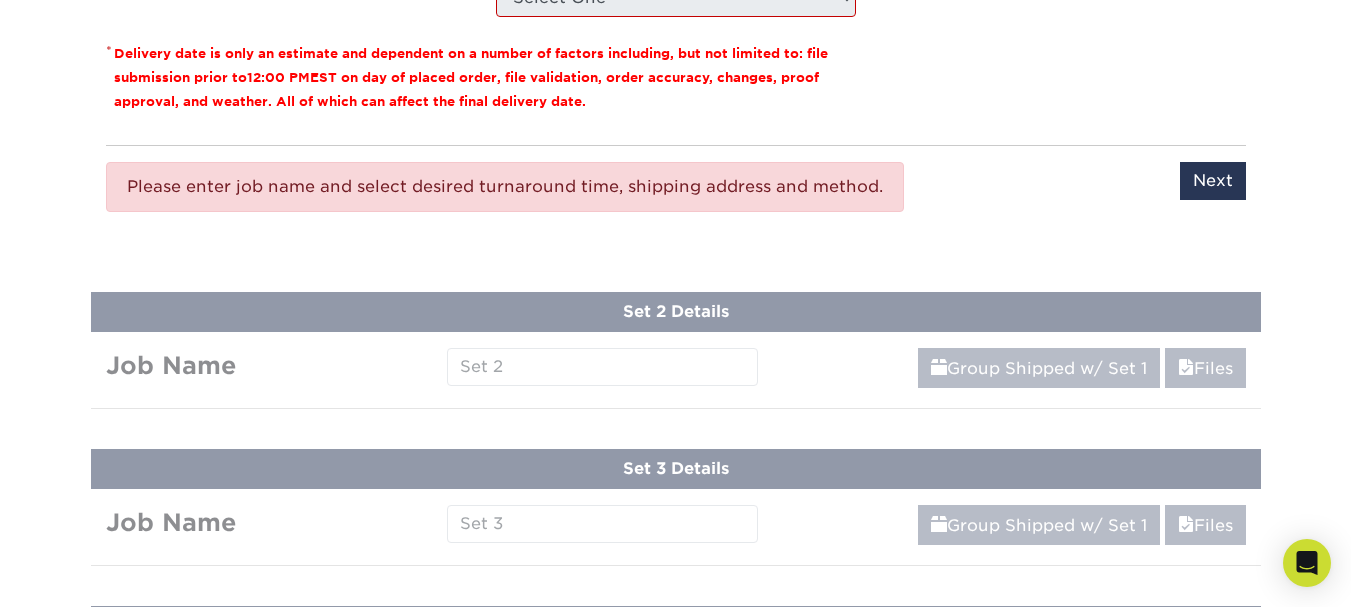 scroll, scrollTop: 1589, scrollLeft: 0, axis: vertical 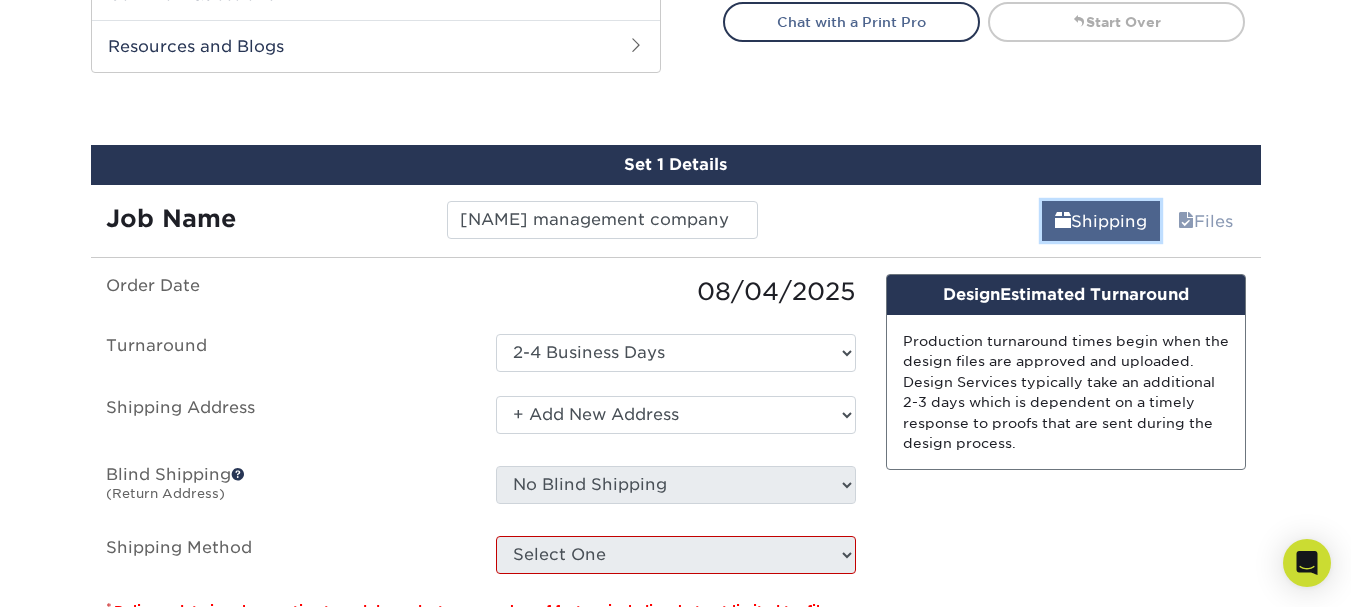 click on "Shipping" at bounding box center (1101, 221) 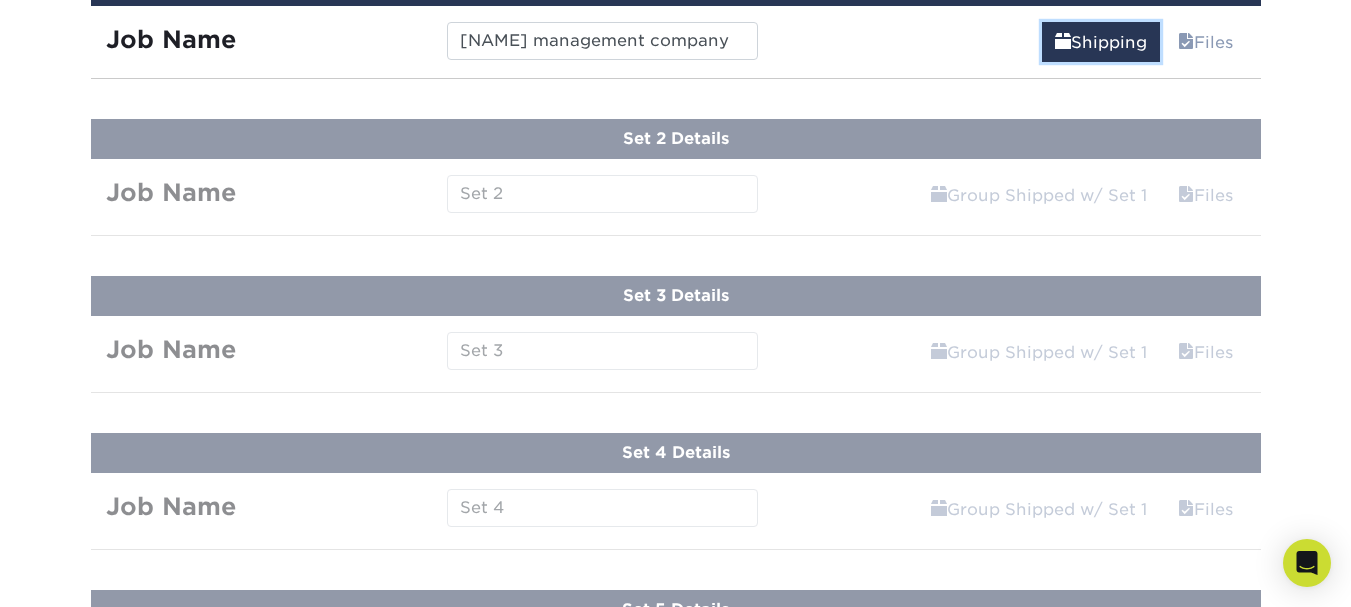 scroll, scrollTop: 1212, scrollLeft: 0, axis: vertical 